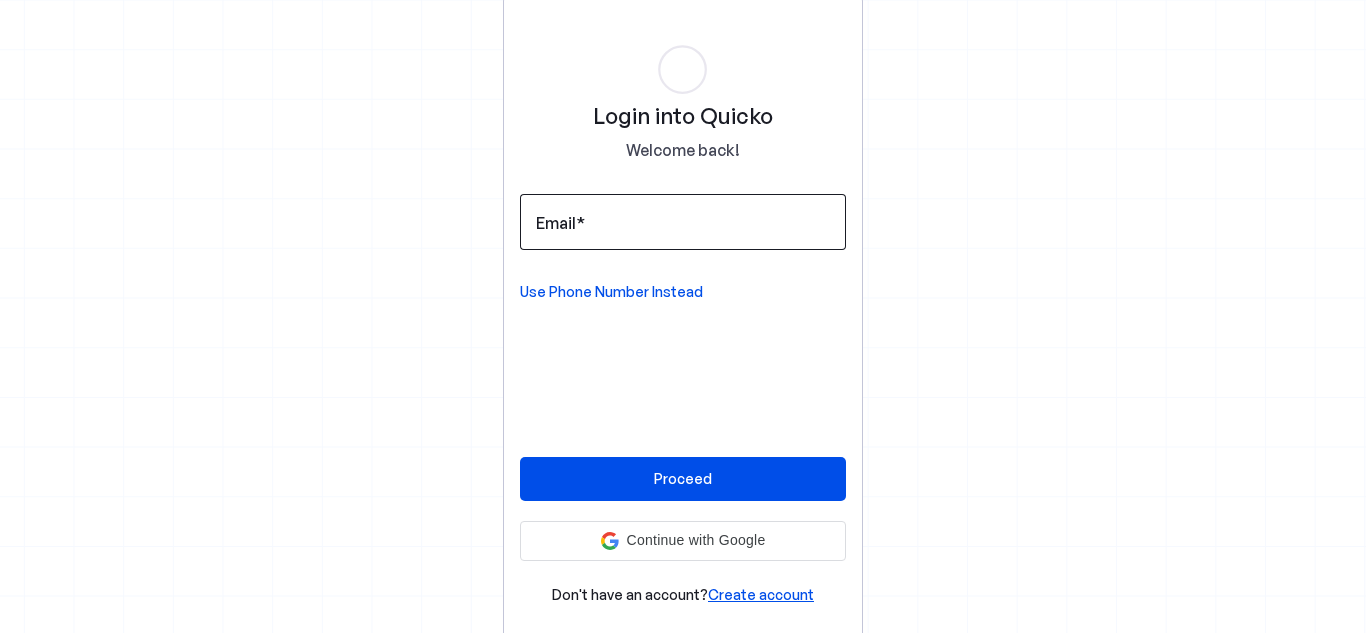 scroll, scrollTop: 0, scrollLeft: 0, axis: both 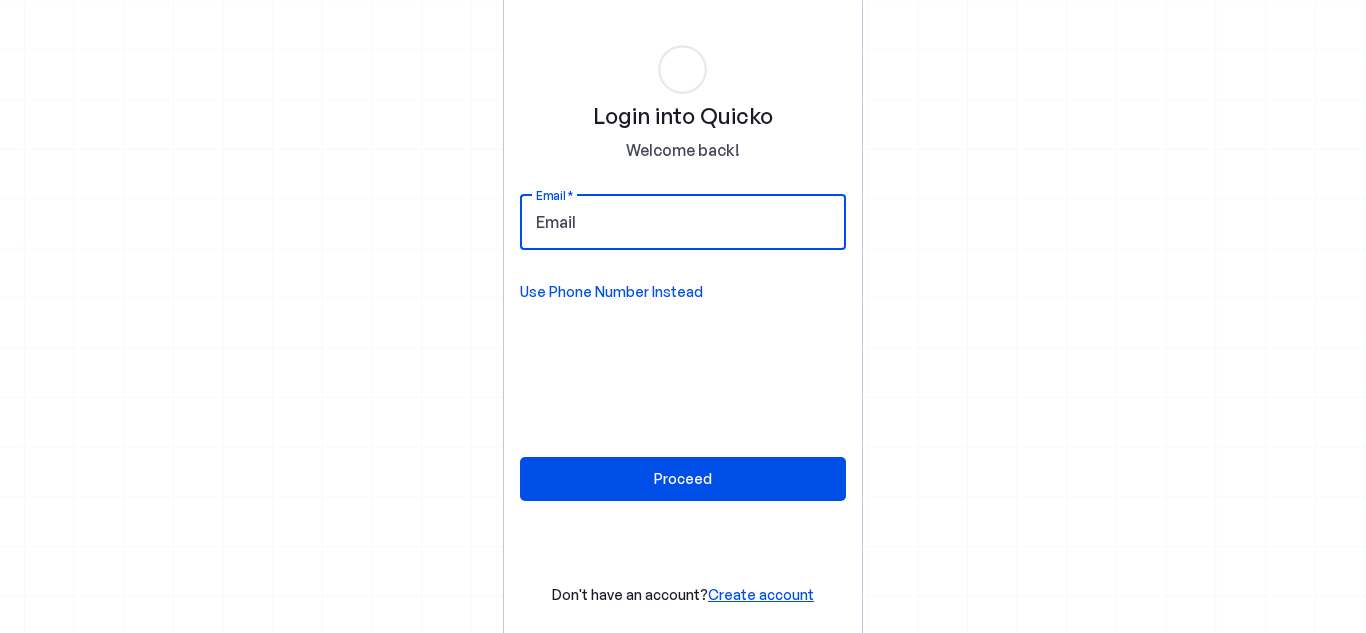 click on "Email" at bounding box center (683, 222) 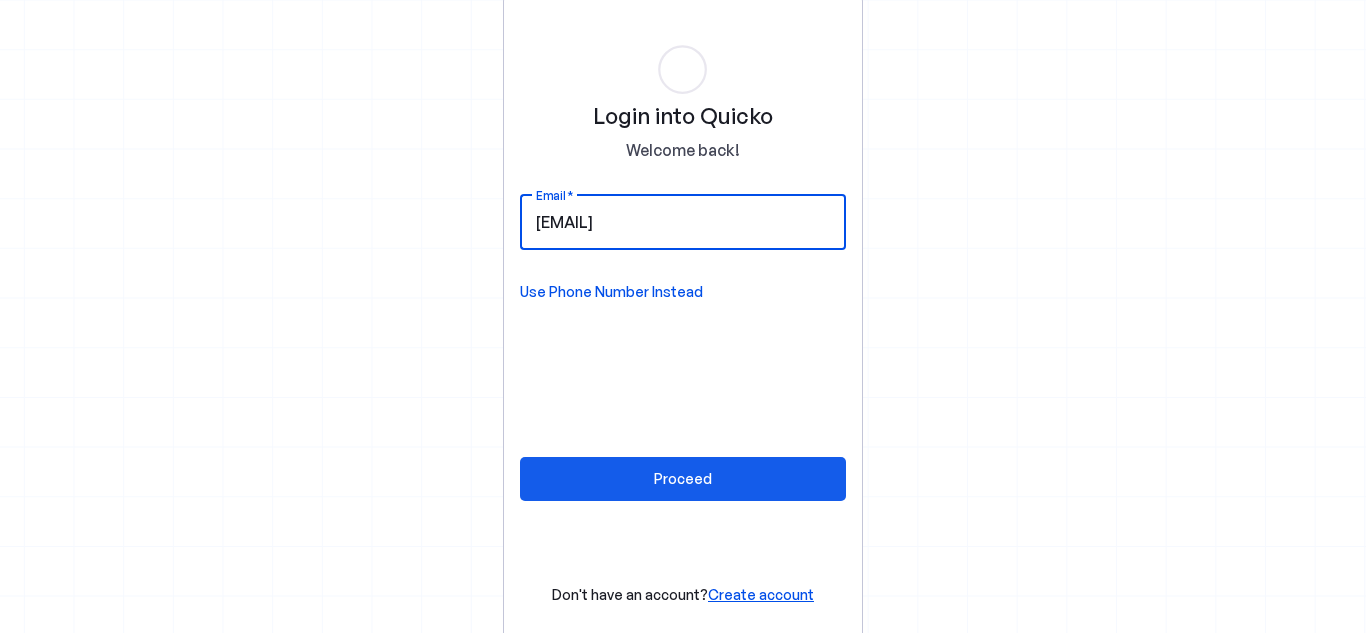 type on "[EMAIL]" 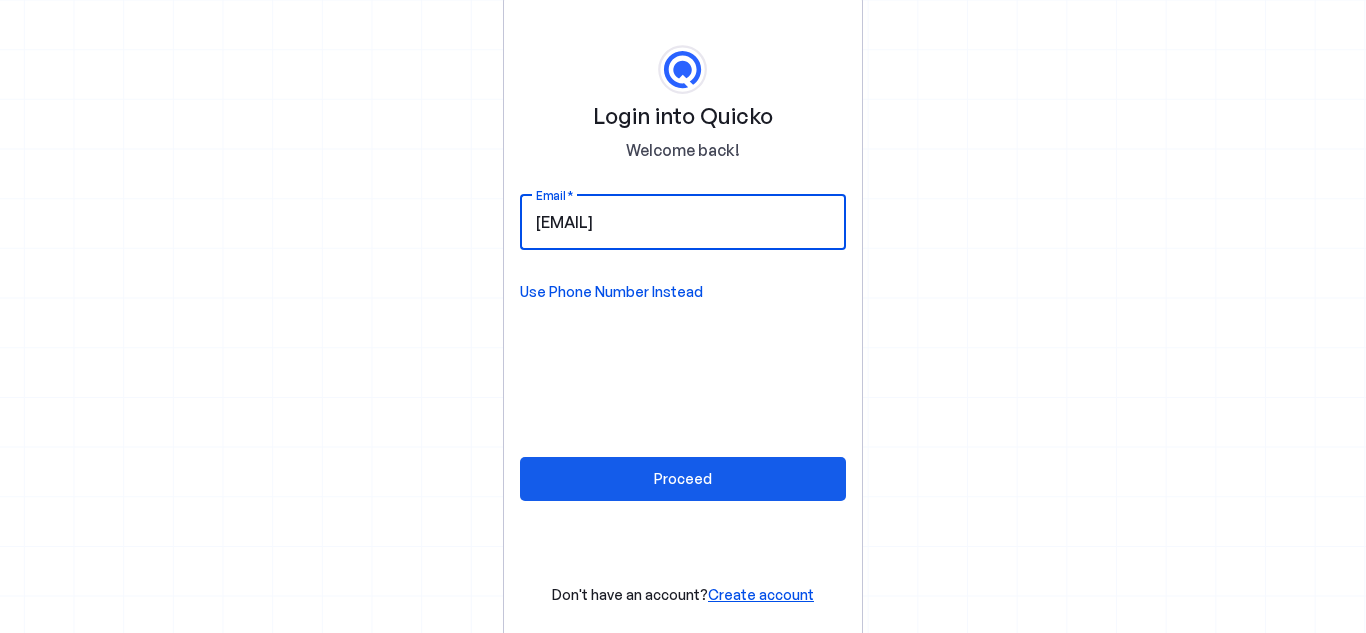 click at bounding box center (683, 479) 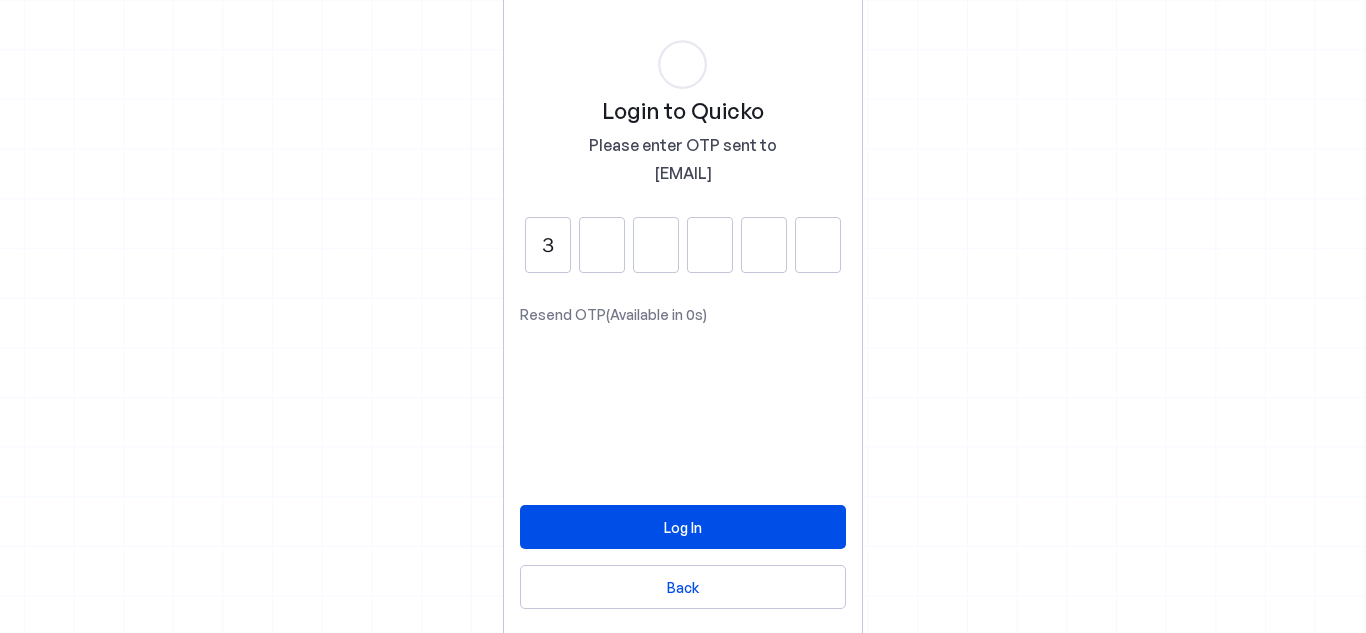 type on "3" 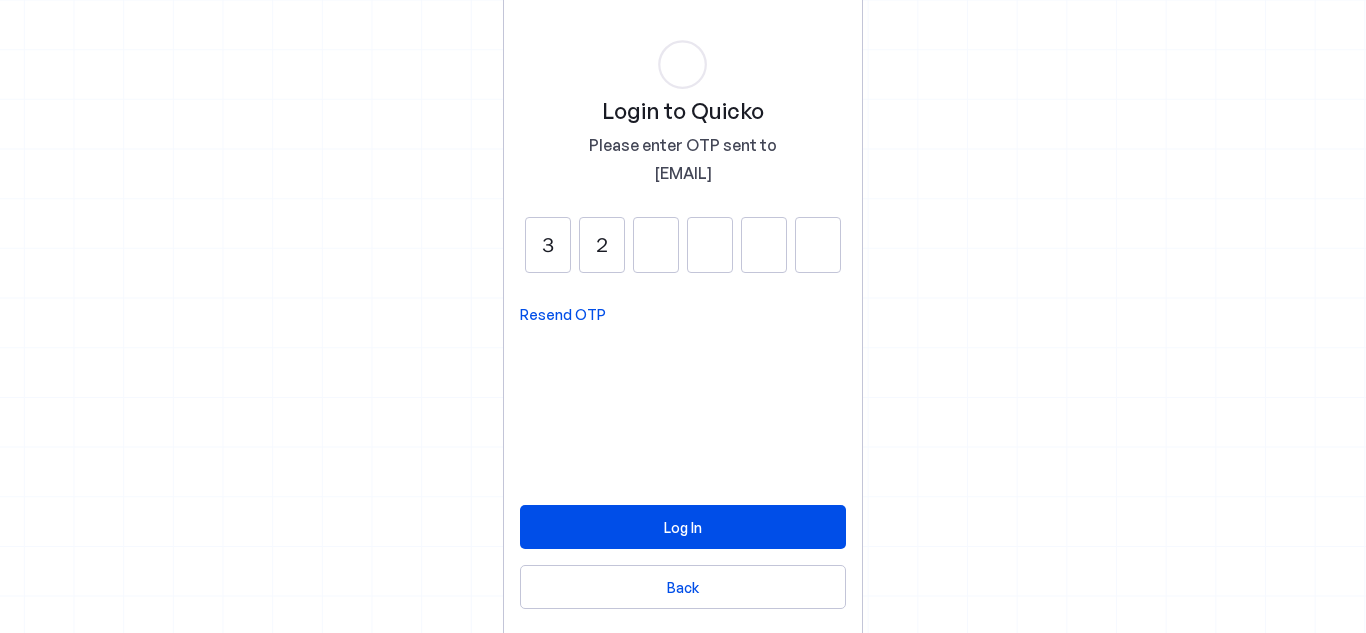 type on "2" 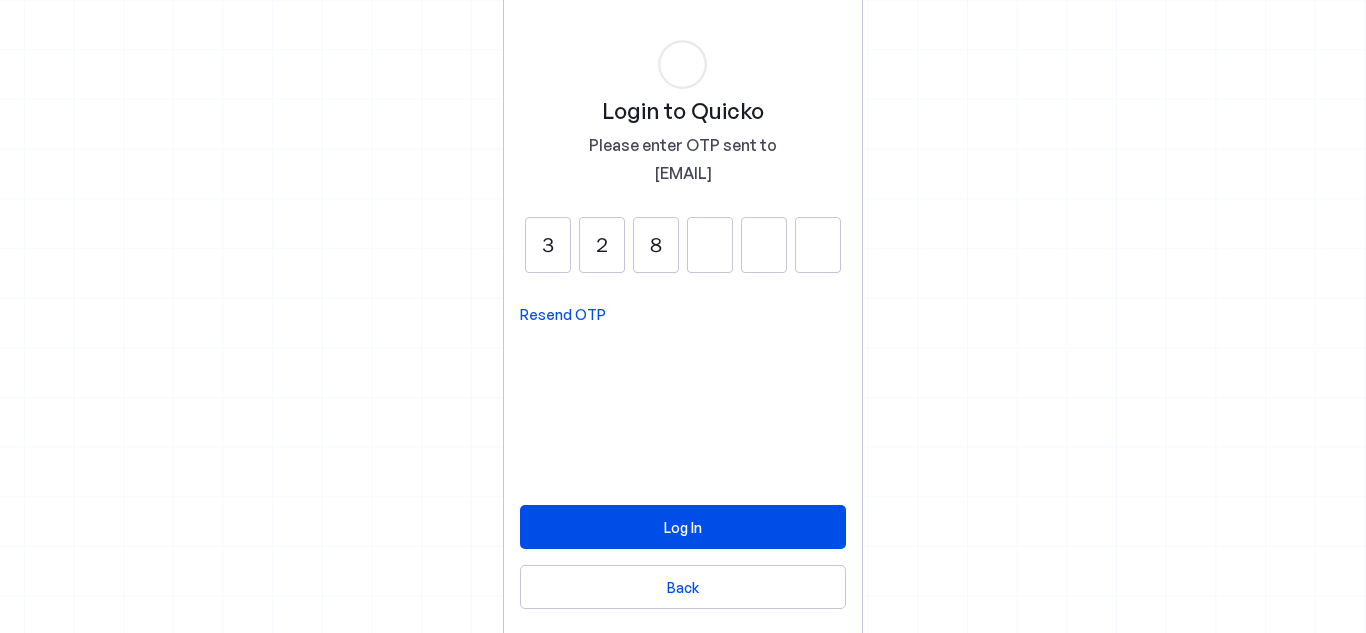 type on "8" 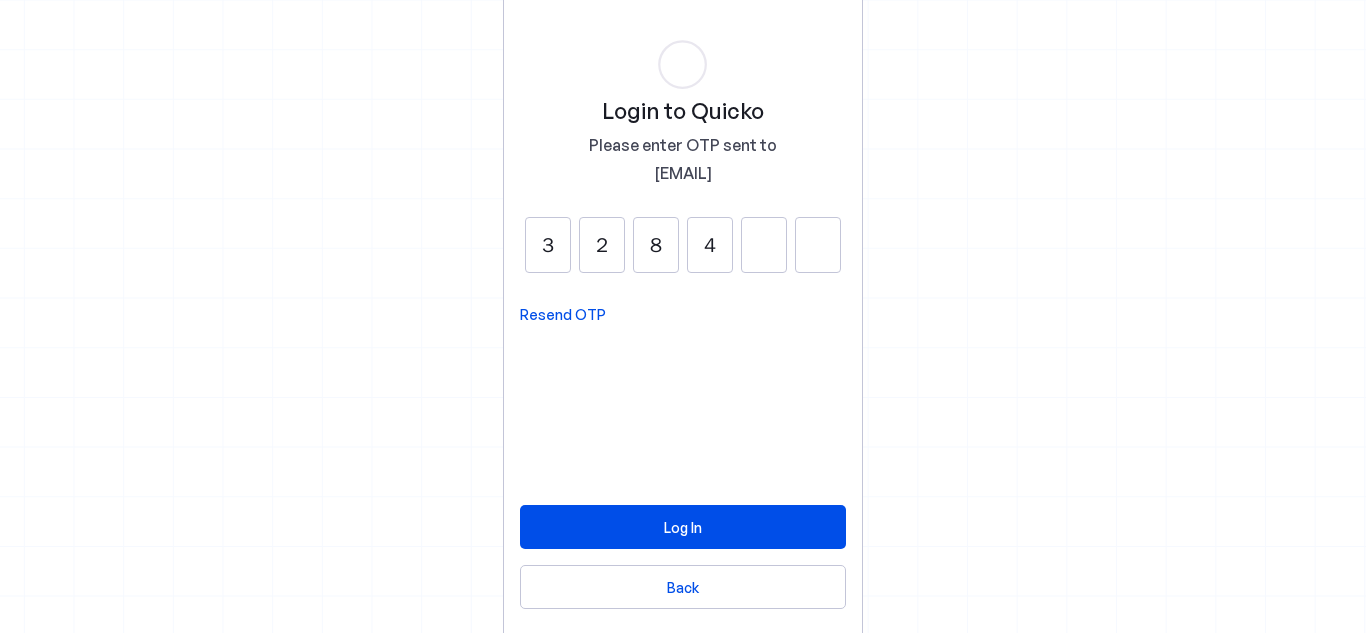 type on "4" 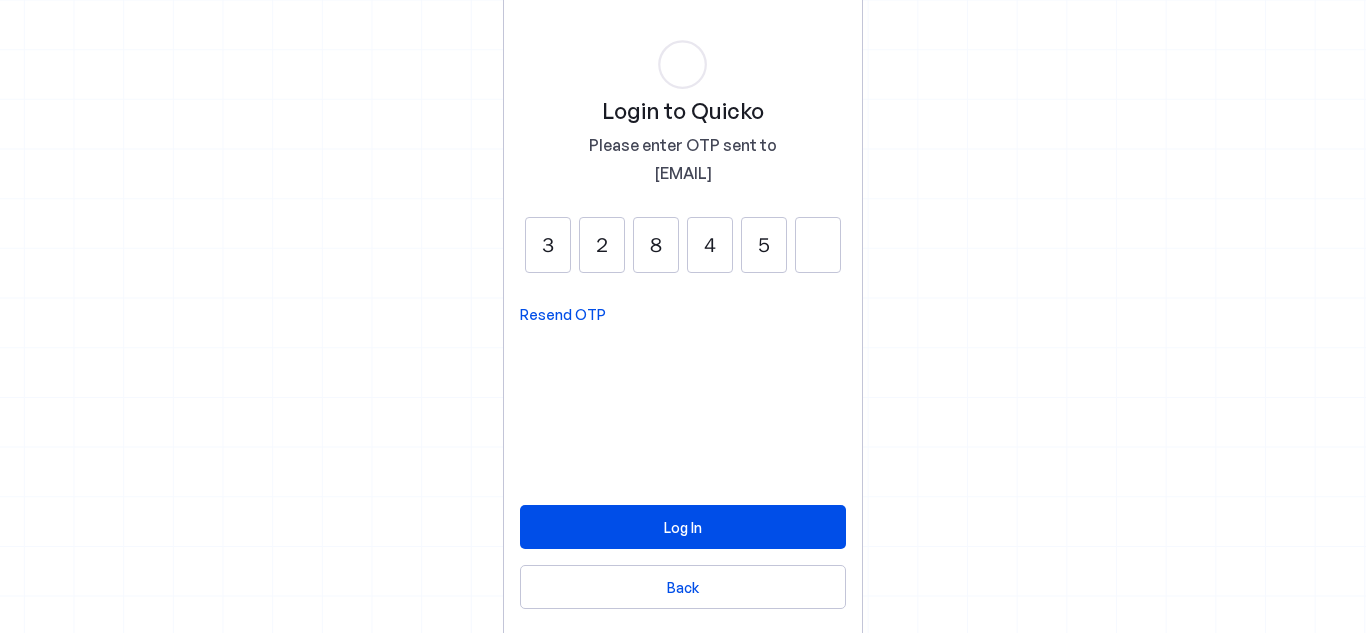 type on "5" 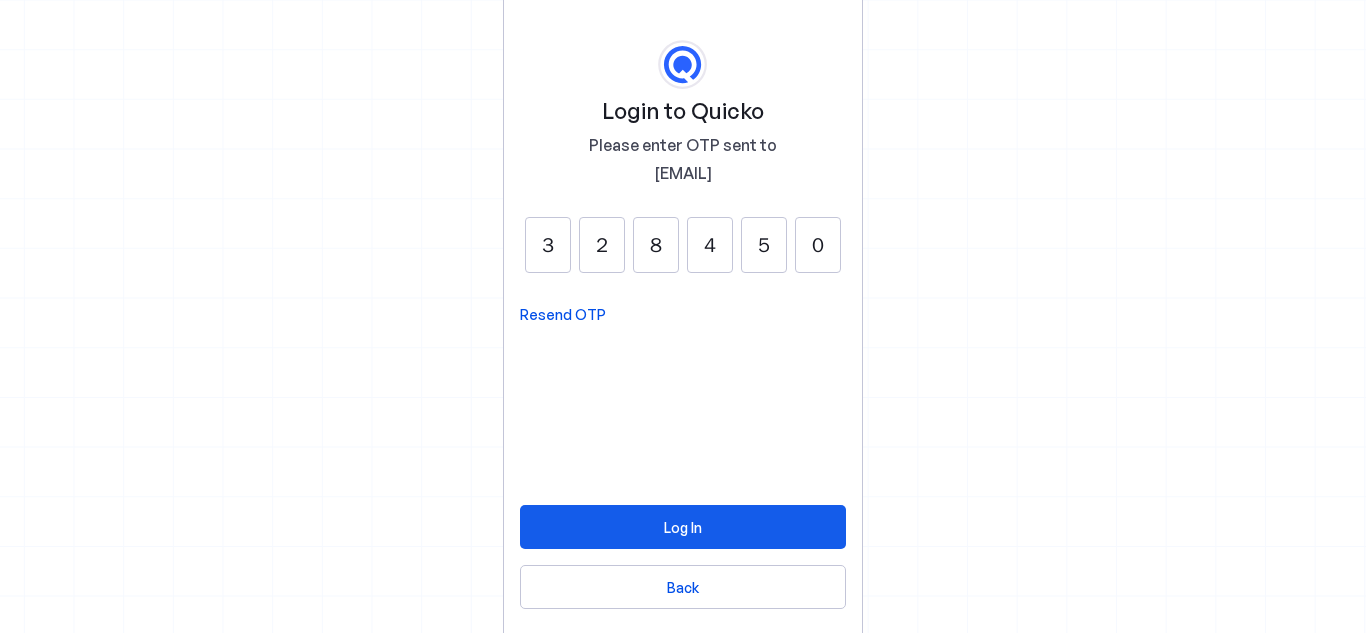 type on "0" 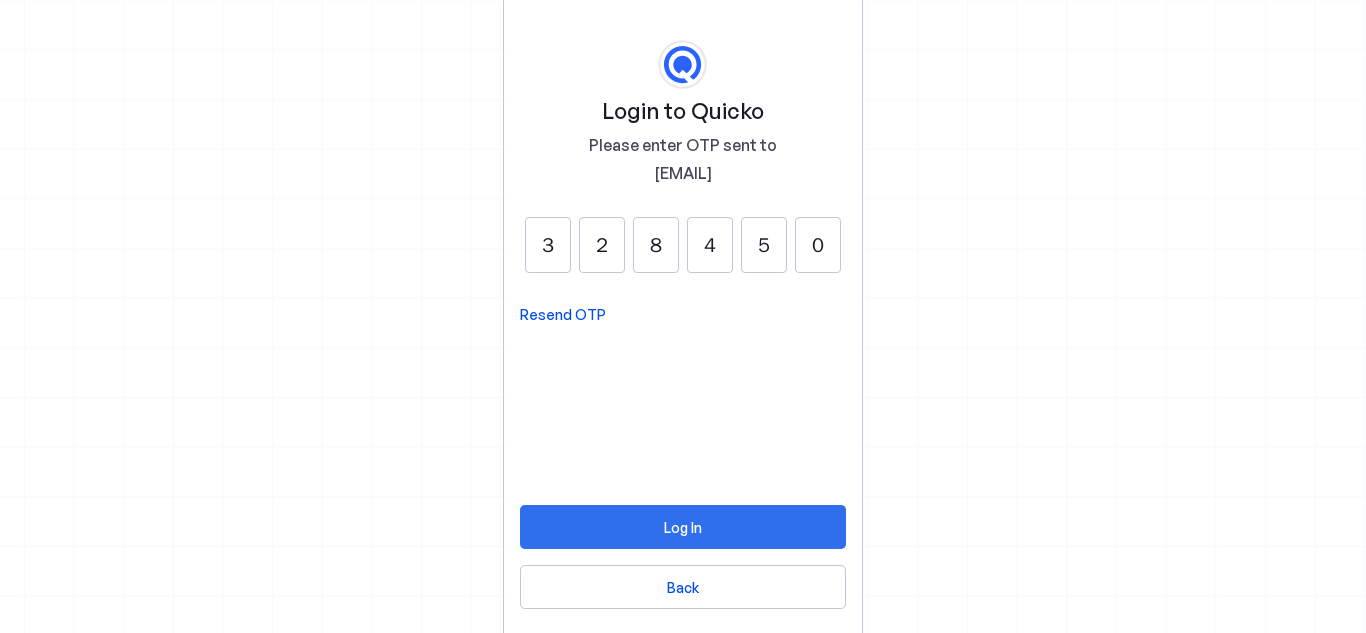 click at bounding box center [683, 527] 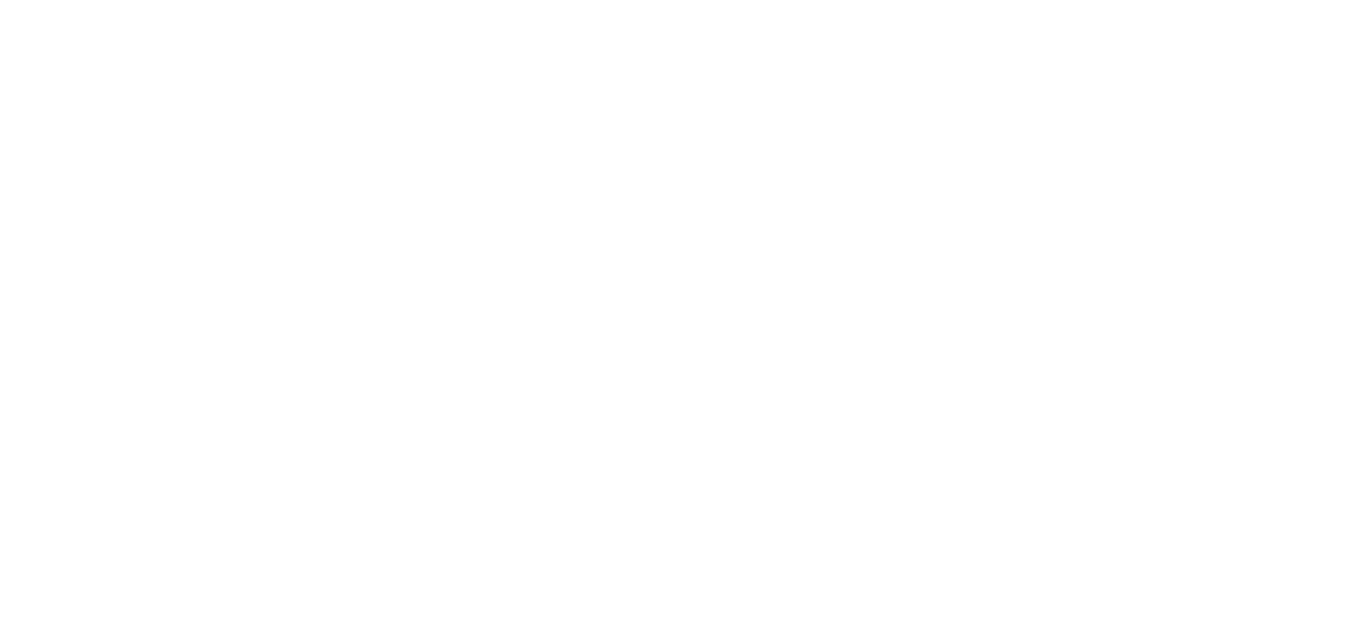 scroll, scrollTop: 0, scrollLeft: 0, axis: both 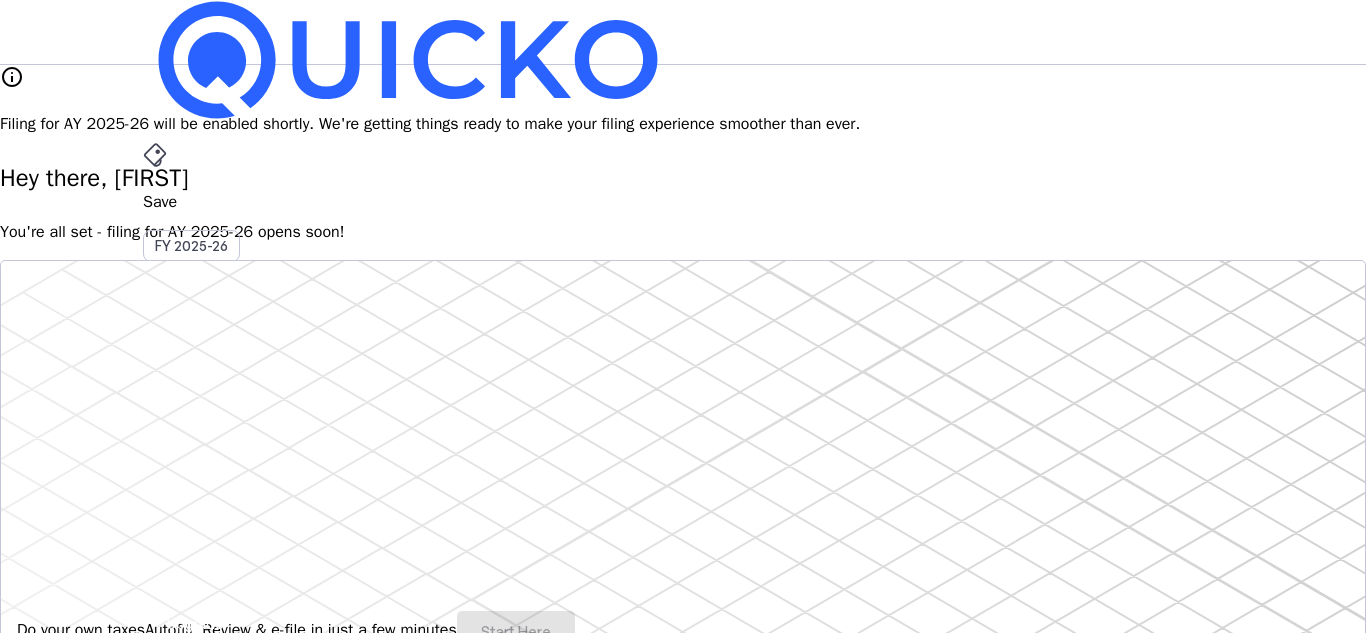 click on "Pay" at bounding box center [683, 202] 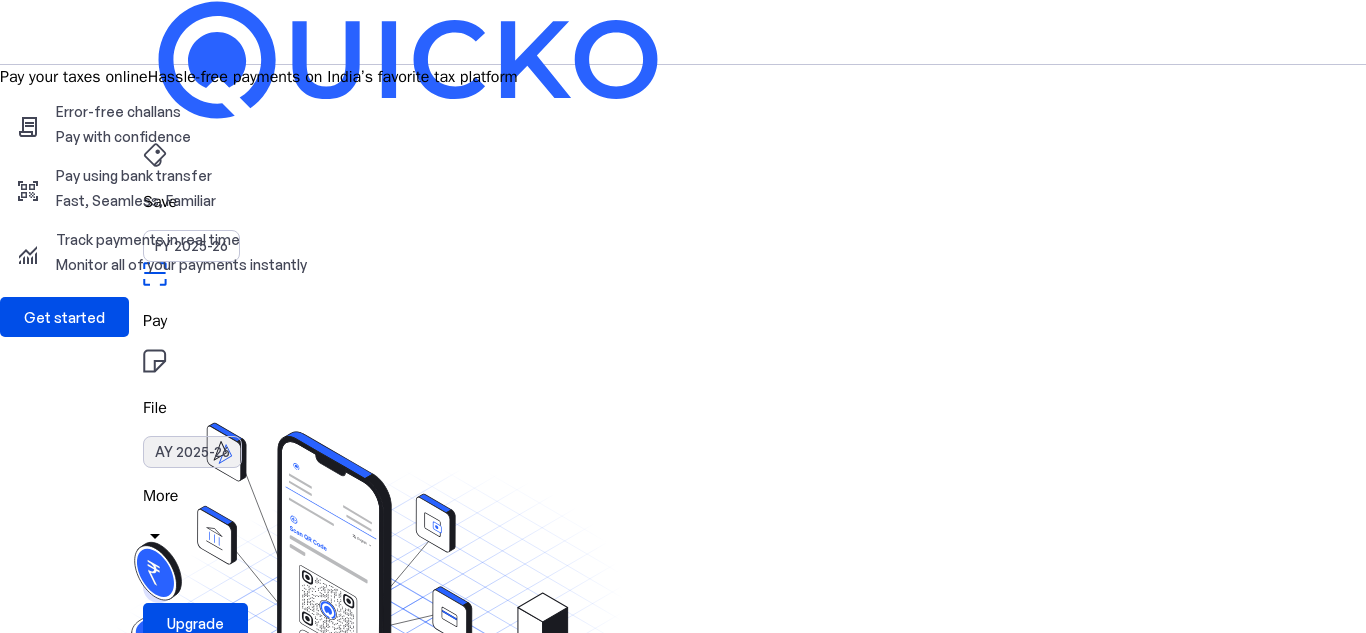 click on "AY 2025-26" at bounding box center (192, 452) 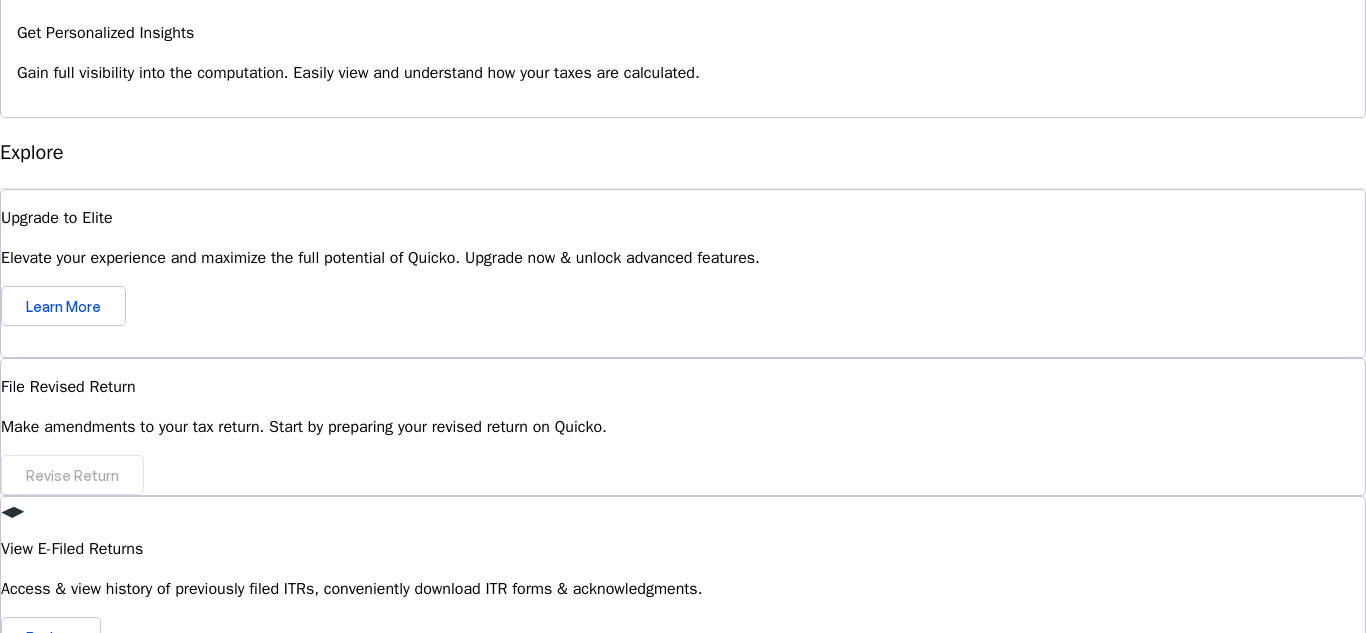 scroll, scrollTop: 1858, scrollLeft: 0, axis: vertical 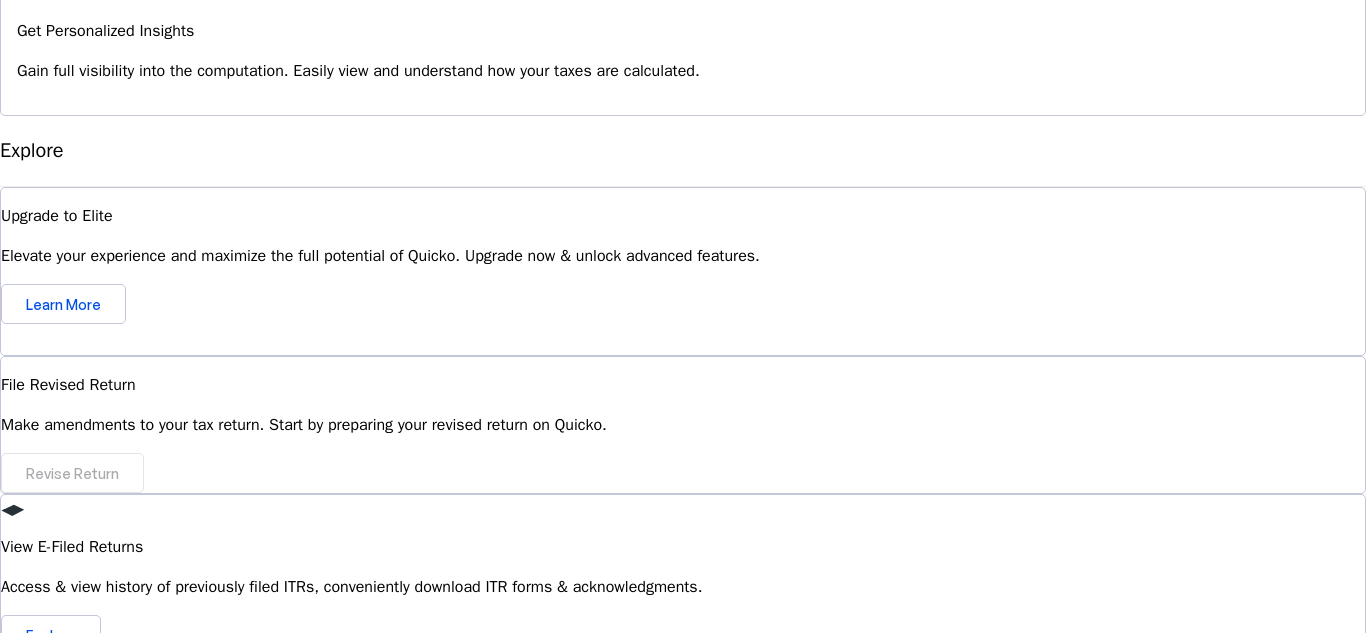 click on "expand_more" at bounding box center [12, 943] 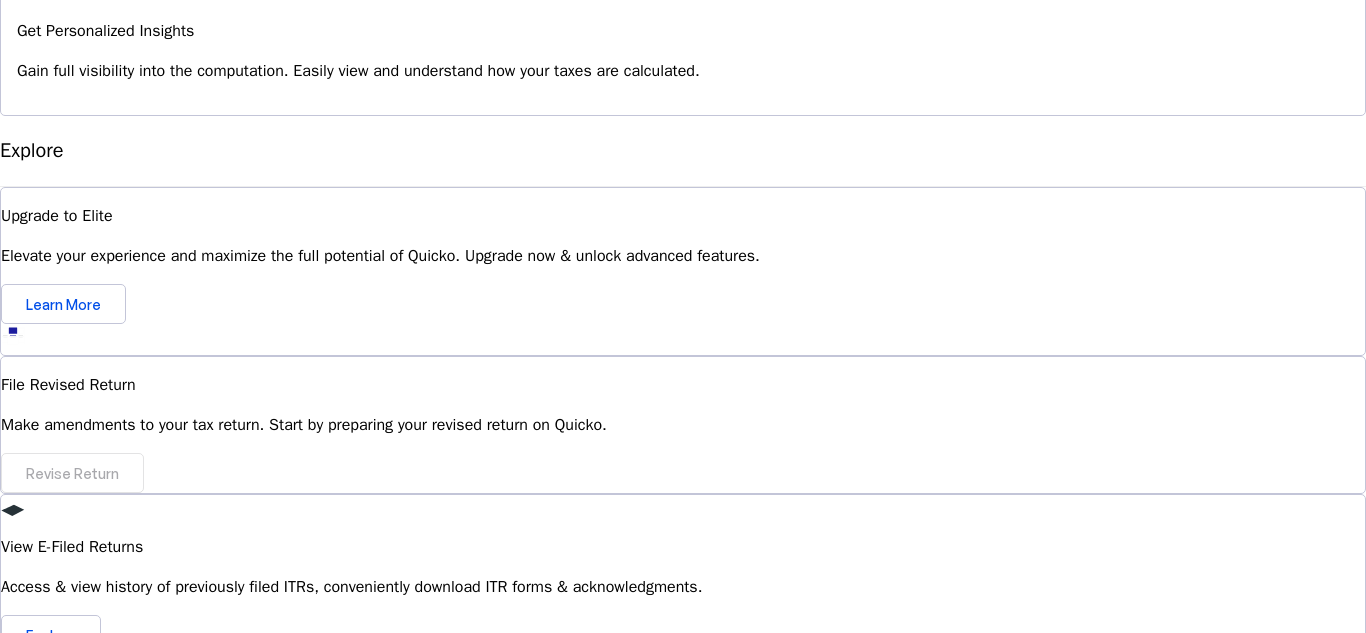 click on "What support options are available if I have questions or issues while using Quicko?  expand_more" at bounding box center (683, 926) 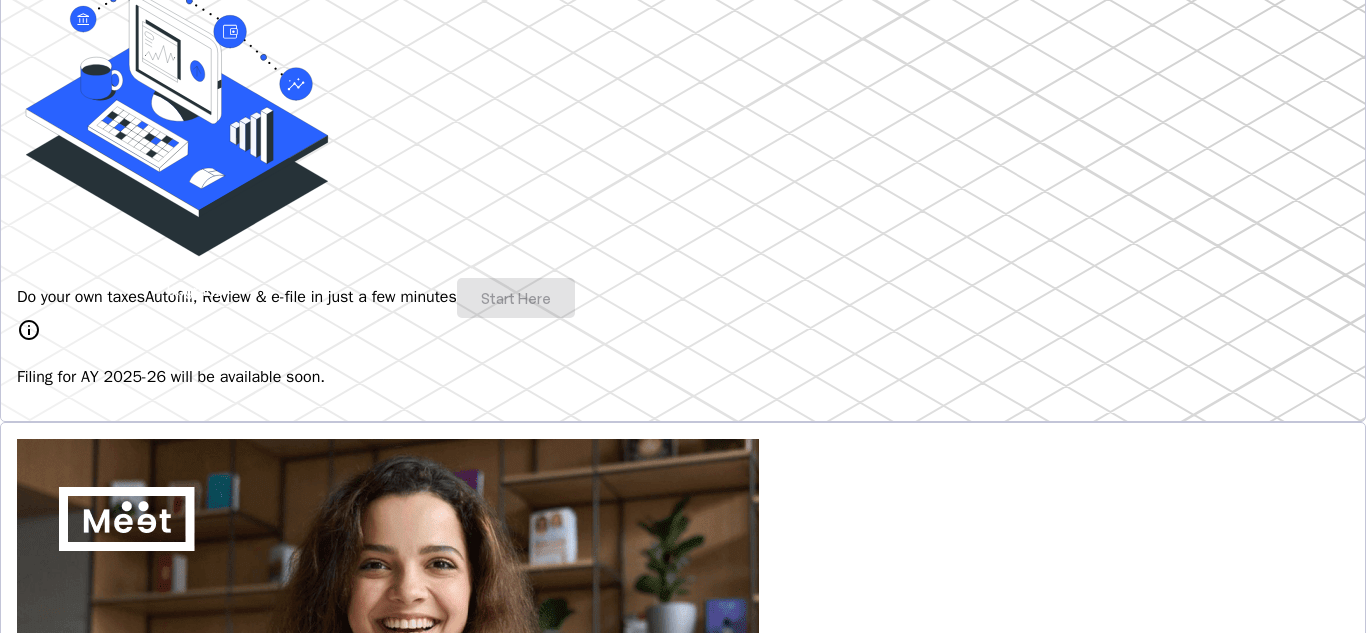 scroll, scrollTop: 0, scrollLeft: 0, axis: both 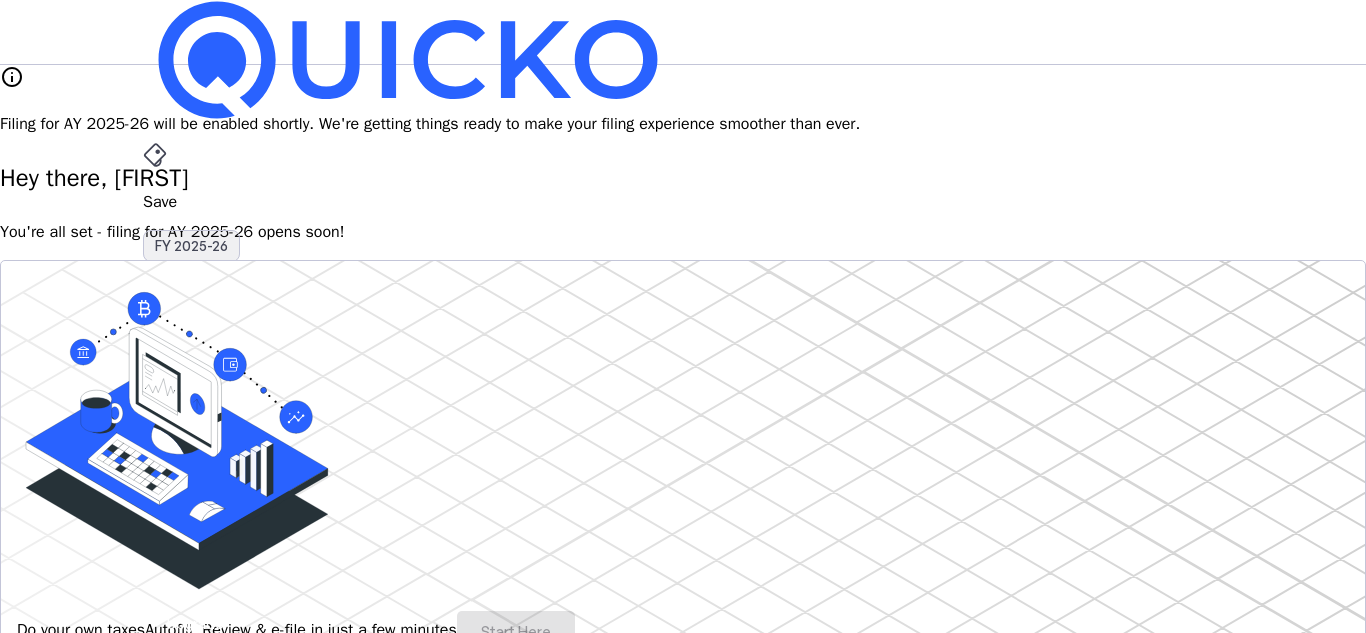click on "FY 2025-26" at bounding box center (191, 246) 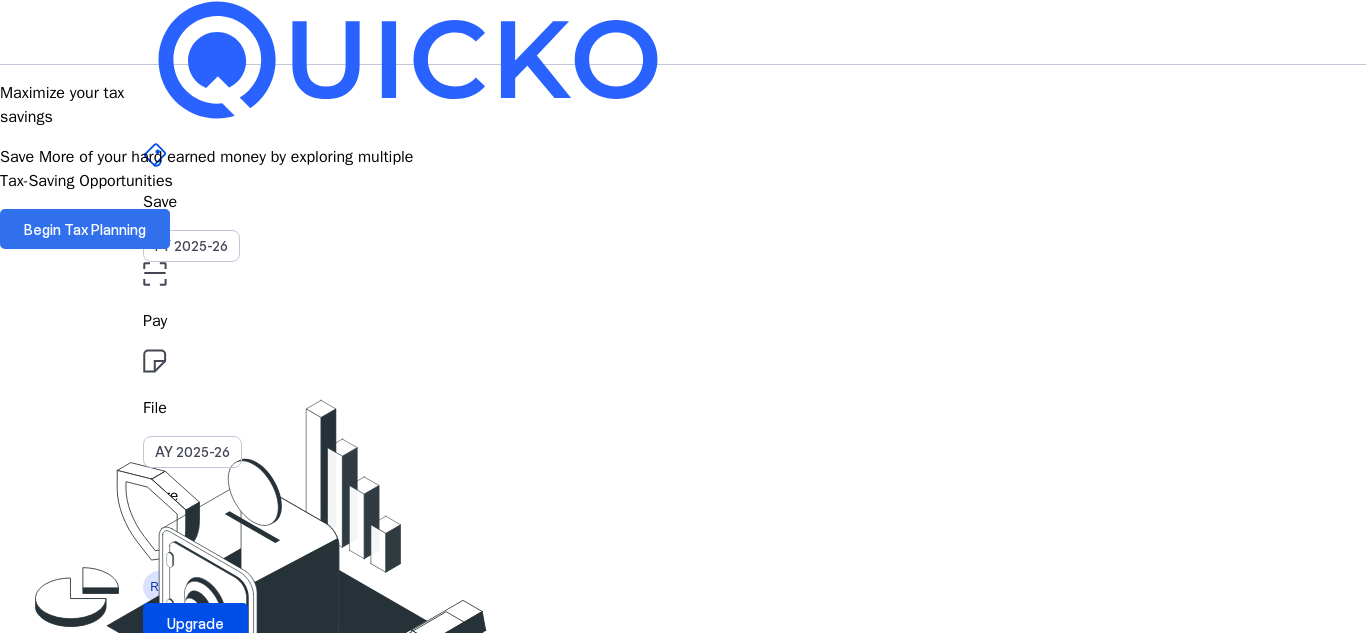 click on "Begin Tax Planning" at bounding box center (85, 229) 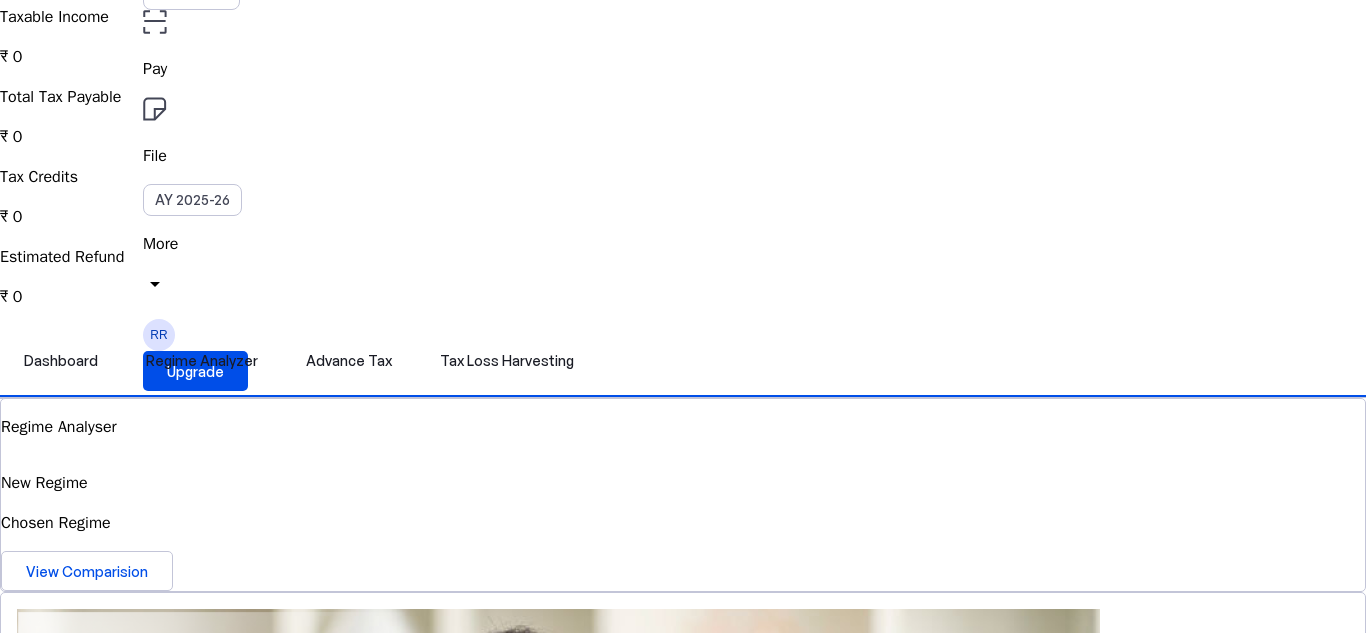 scroll, scrollTop: 262, scrollLeft: 0, axis: vertical 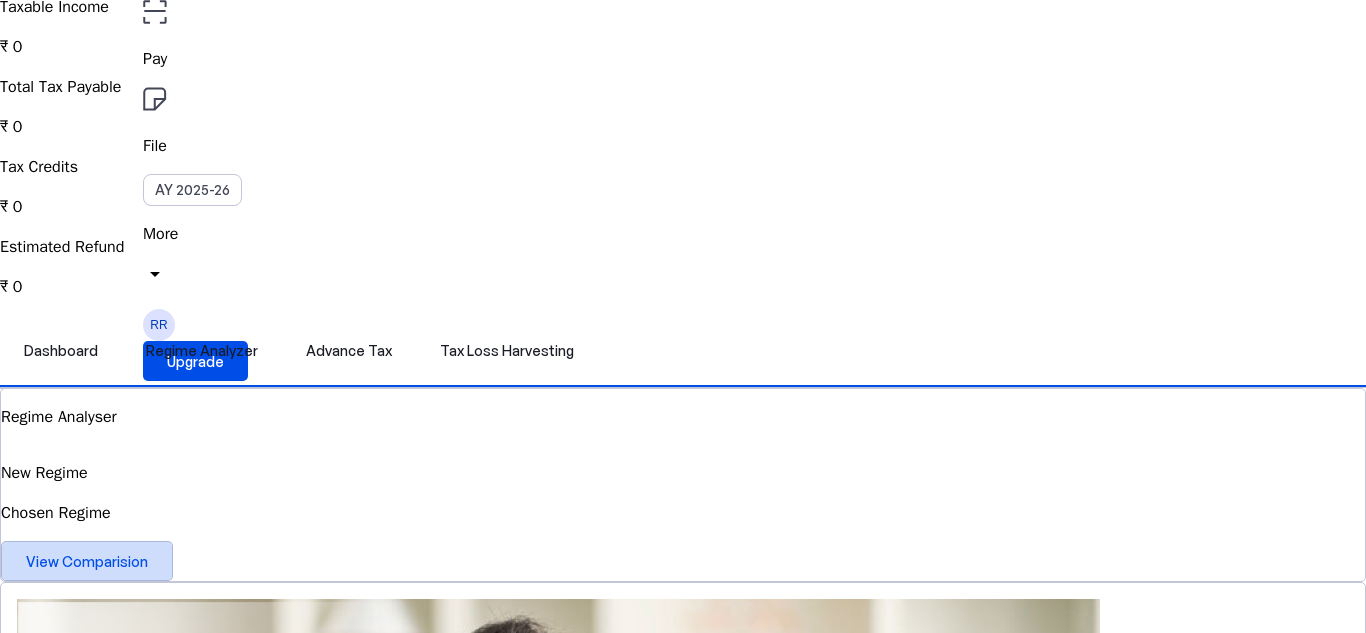 click on "View Comparision" at bounding box center [87, 561] 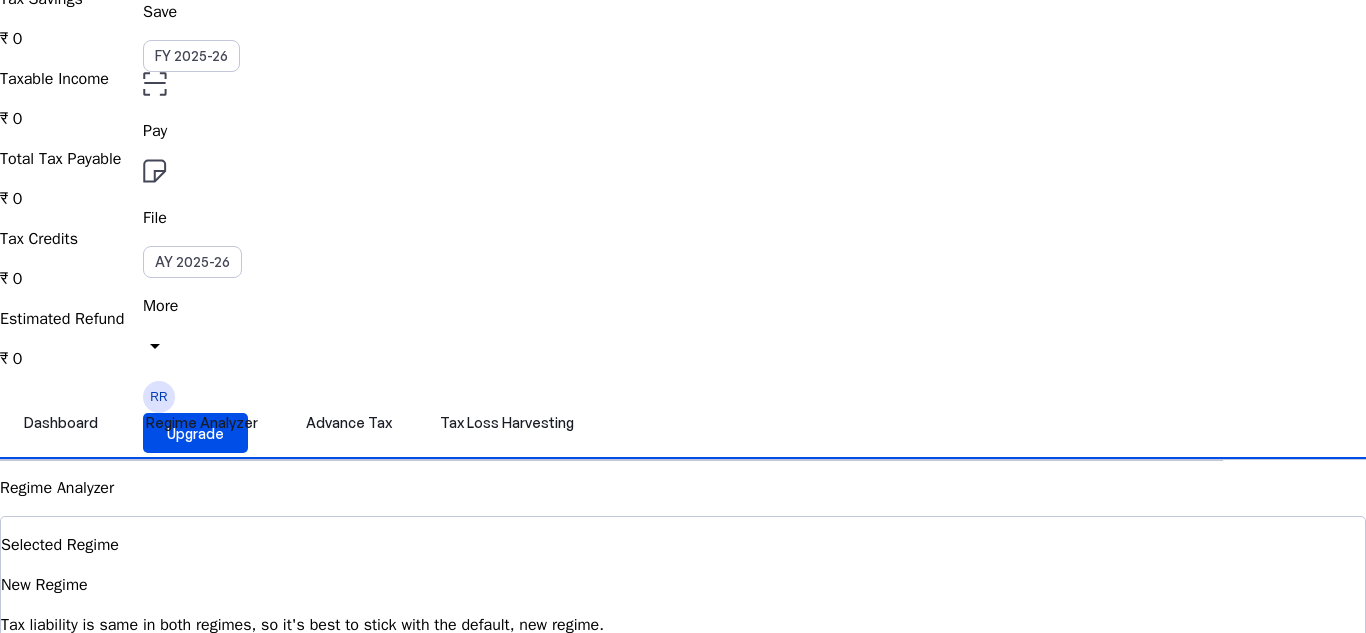 scroll, scrollTop: 0, scrollLeft: 0, axis: both 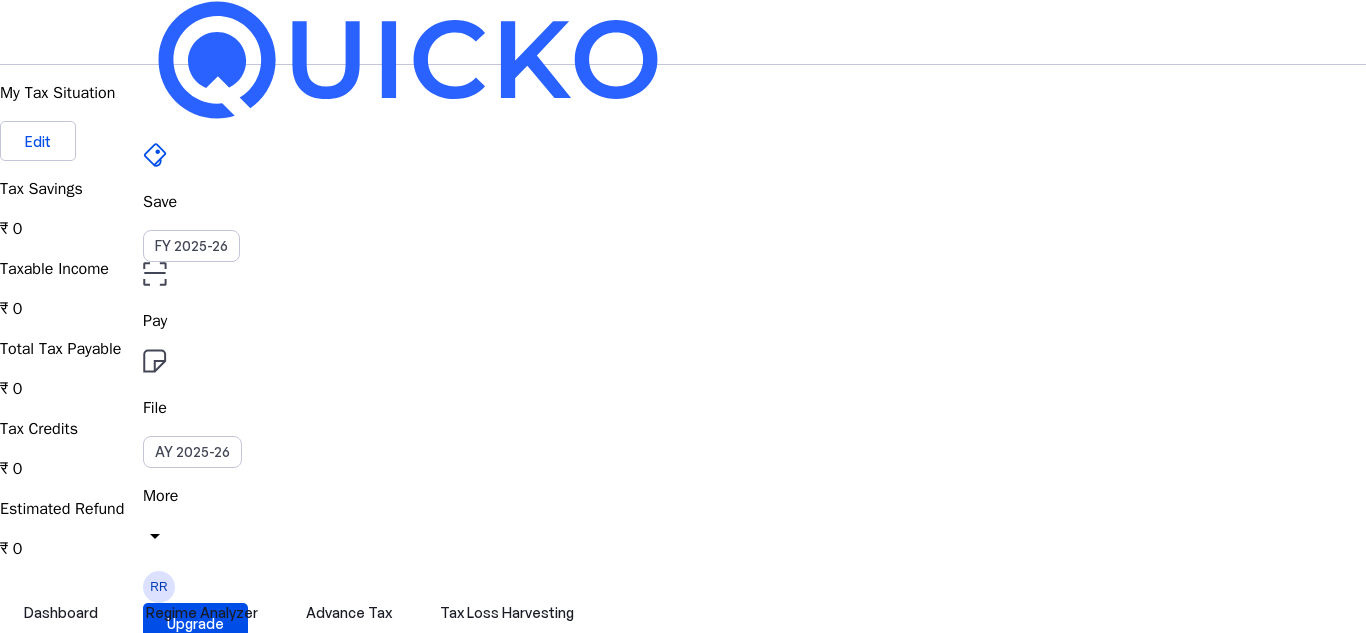 click on "Taxable Income ₹ 0" at bounding box center [683, 209] 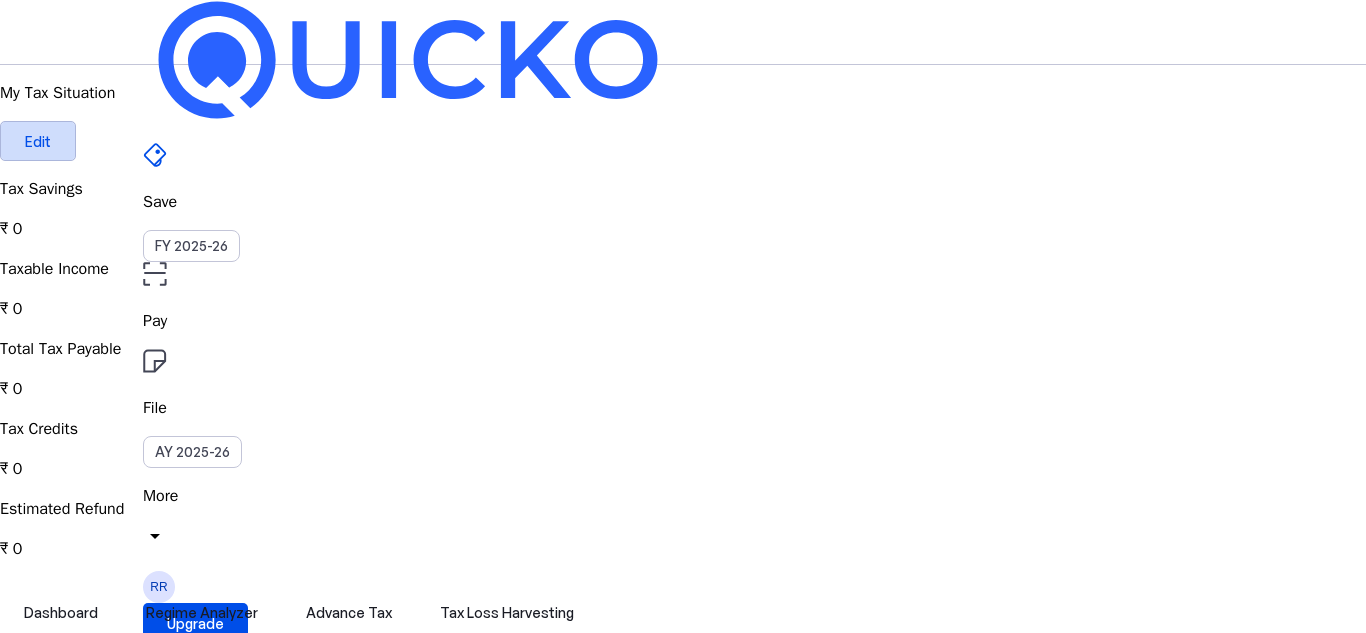 click at bounding box center (38, 141) 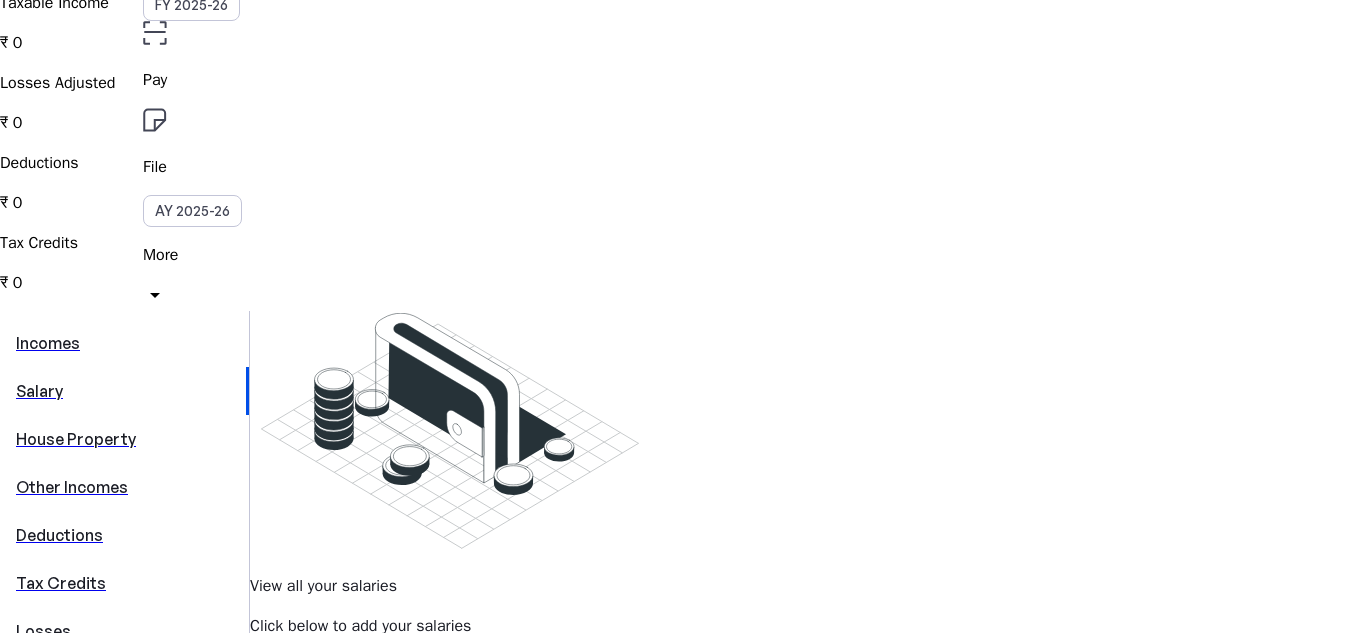 scroll, scrollTop: 253, scrollLeft: 0, axis: vertical 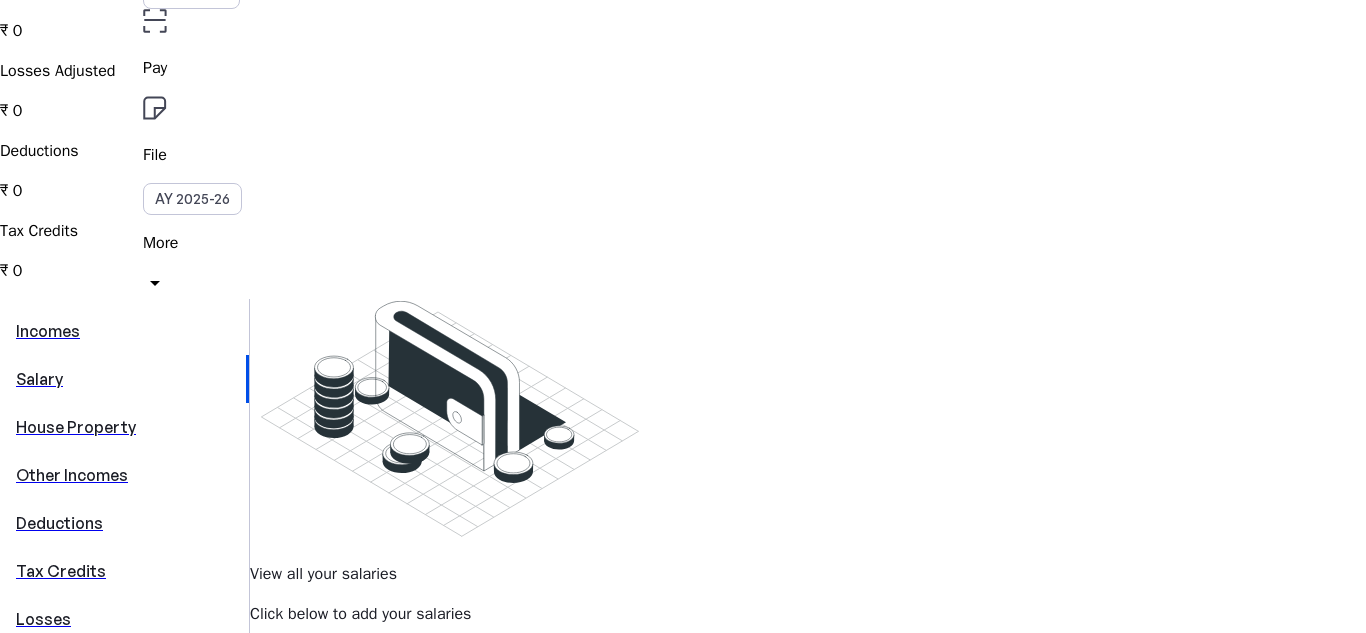 click on "Add Salary" at bounding box center [327, 662] 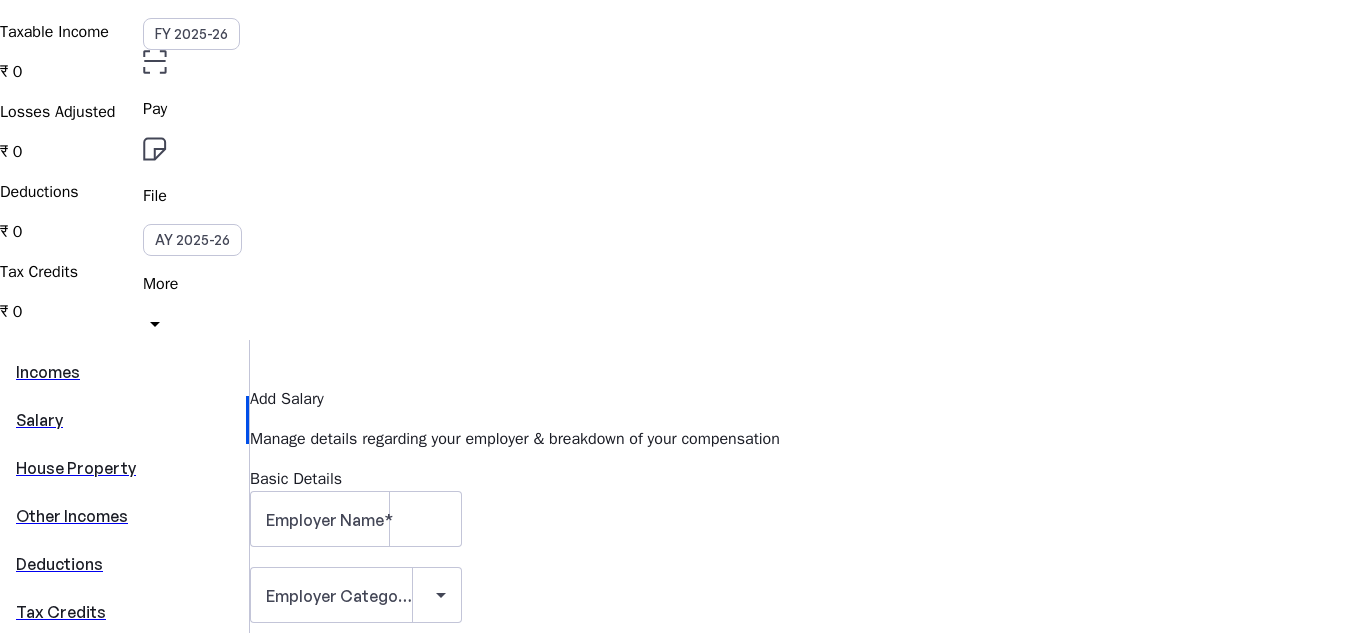 scroll, scrollTop: 214, scrollLeft: 0, axis: vertical 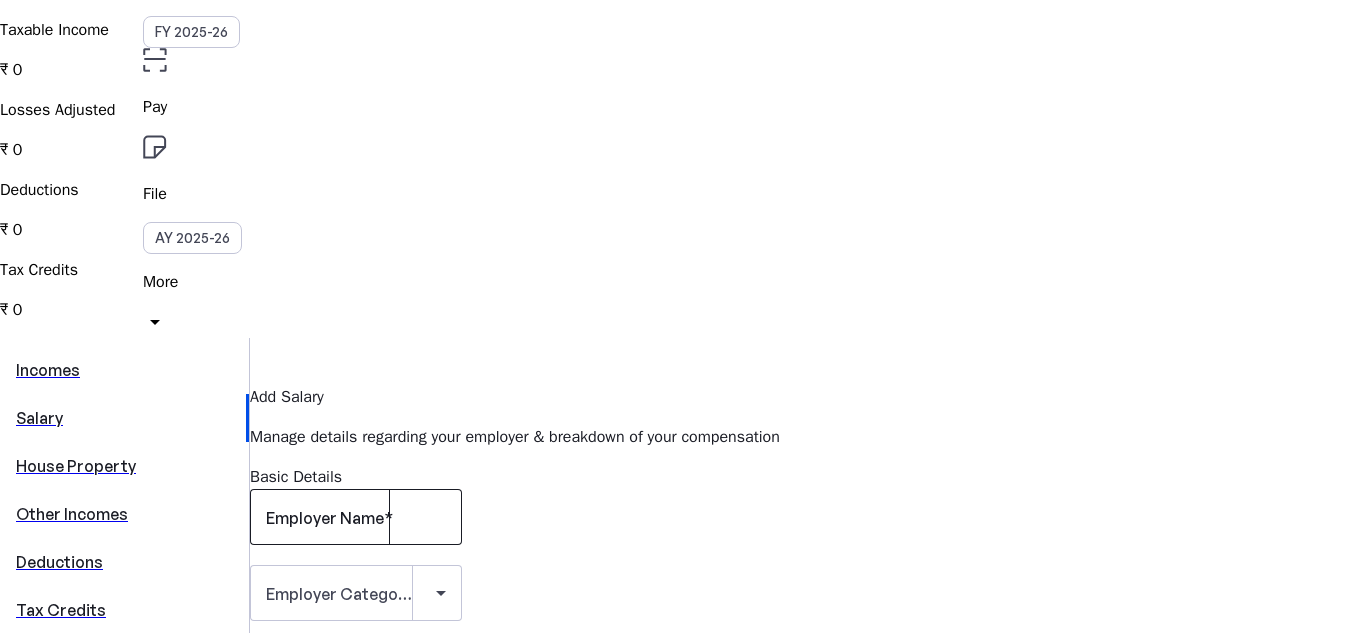 click on "Employer Name" at bounding box center (356, 517) 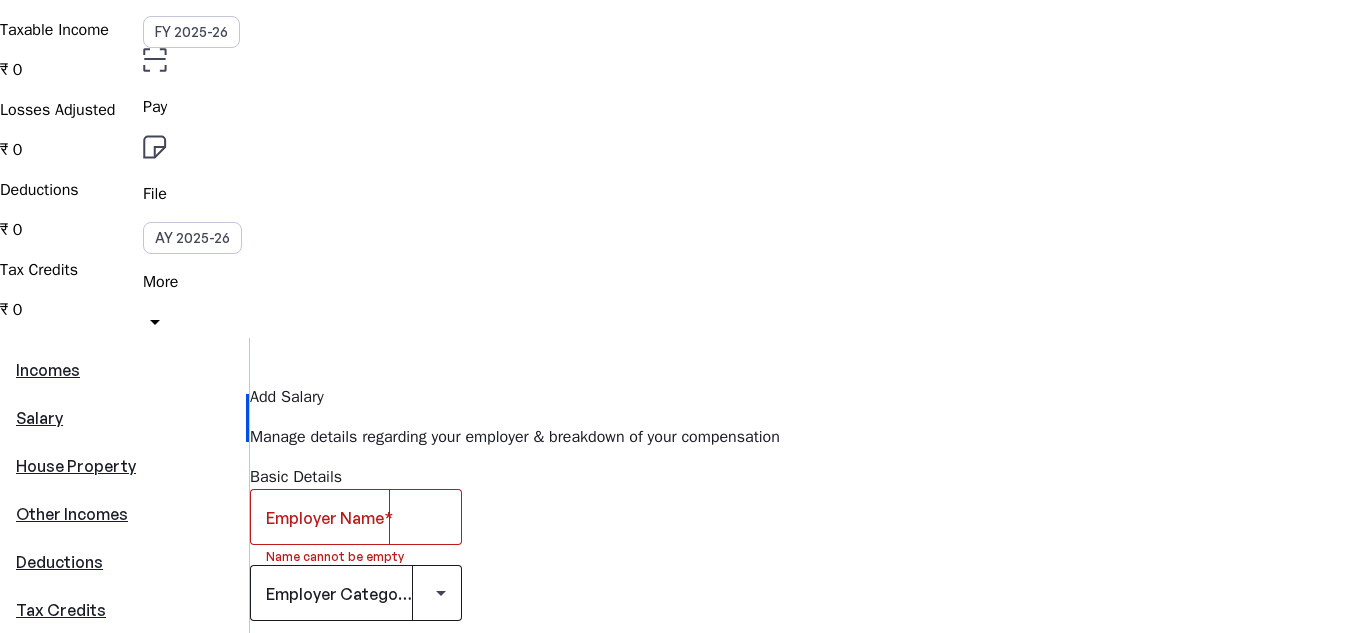 click at bounding box center [356, 593] 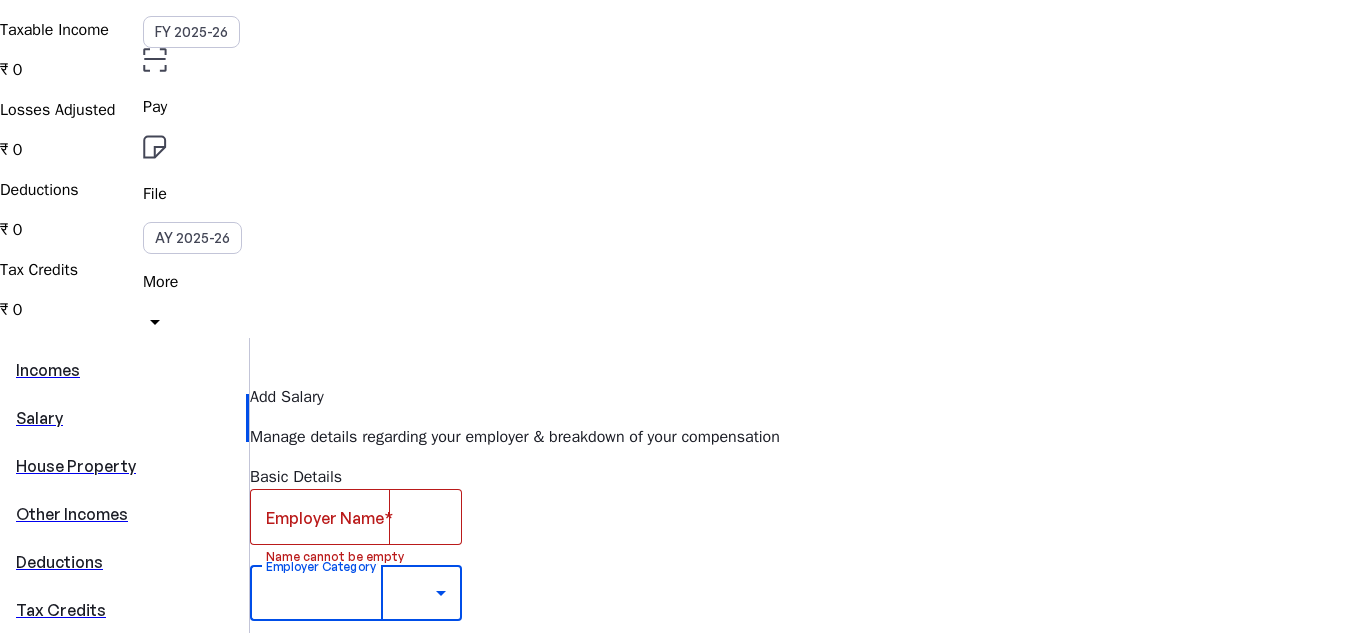 click at bounding box center [683, 1720] 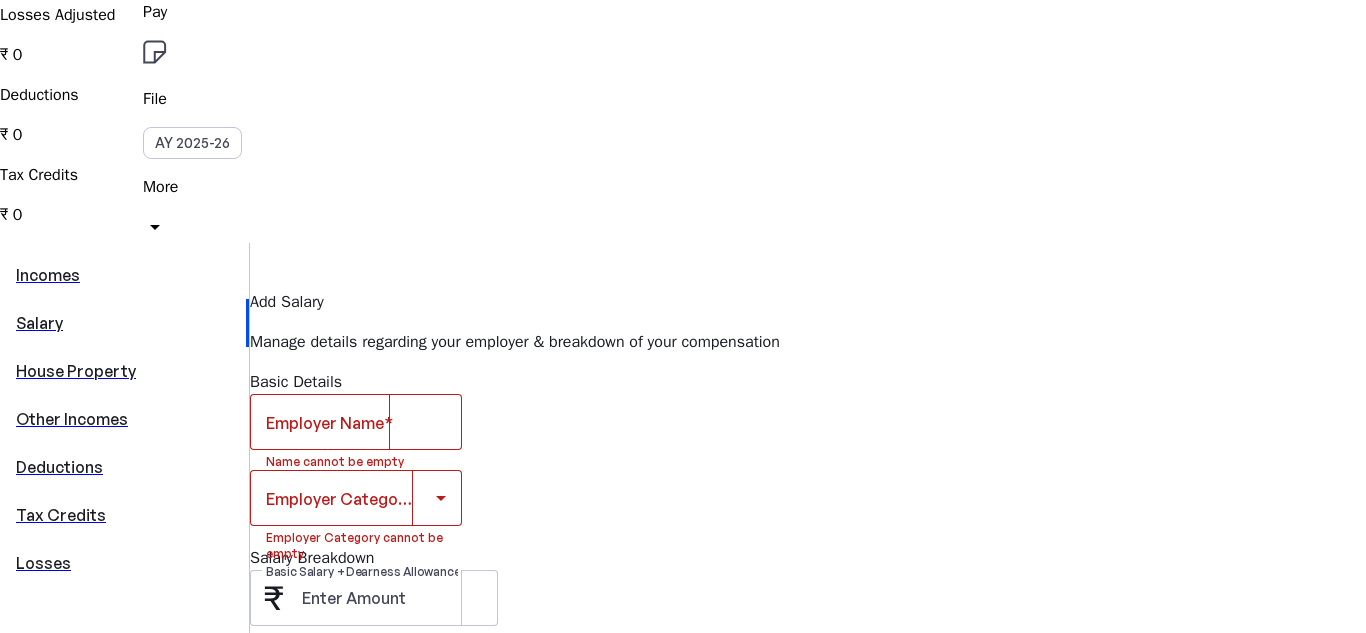 scroll, scrollTop: 0, scrollLeft: 0, axis: both 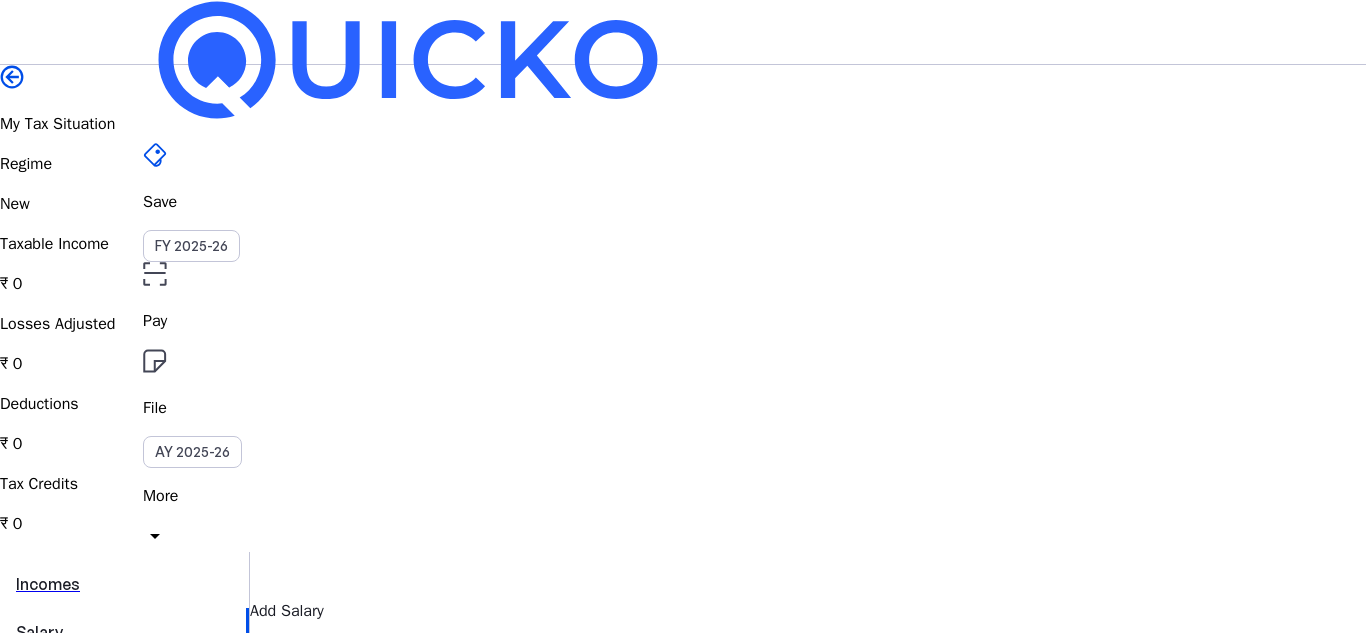 click on "arrow_drop_down" at bounding box center [155, 536] 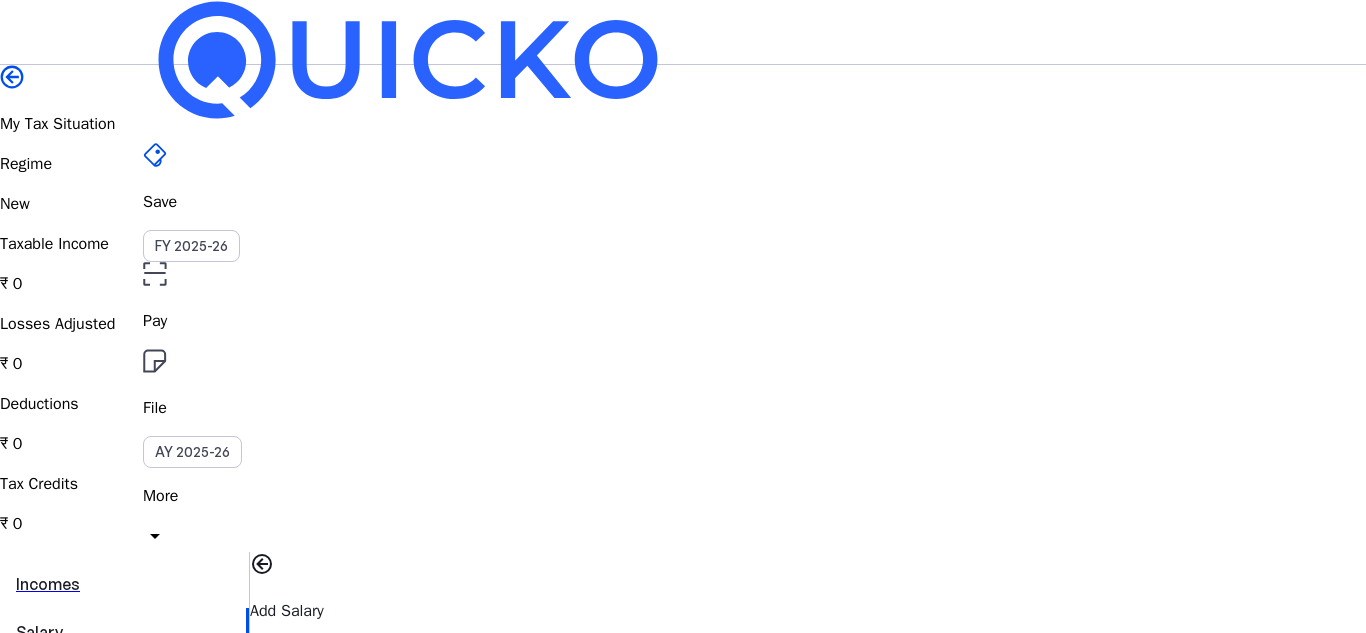 click on "calculate Tools" at bounding box center [140, 2150] 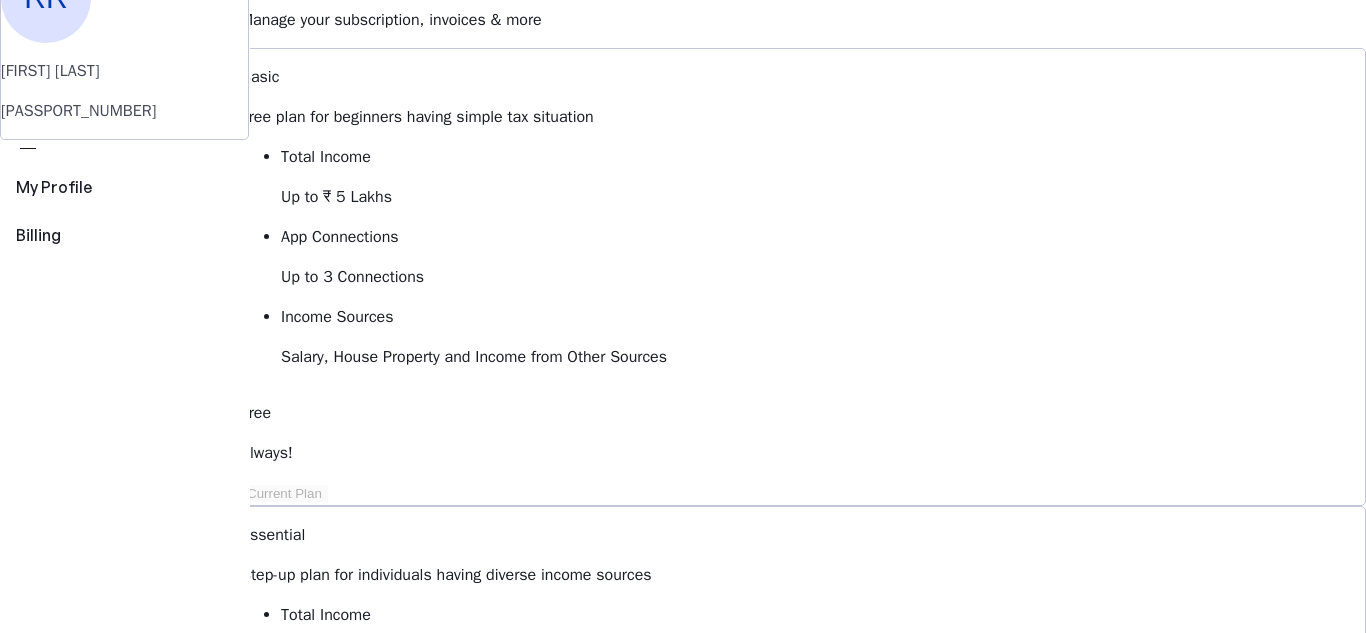 scroll, scrollTop: 119, scrollLeft: 0, axis: vertical 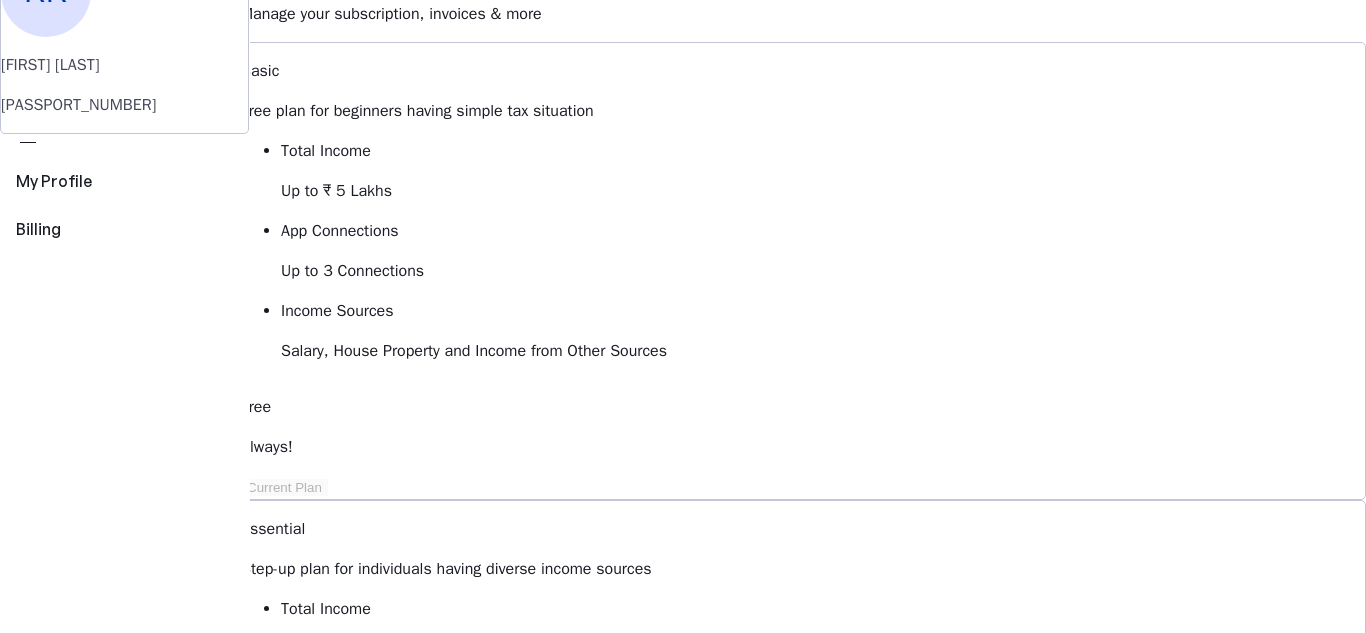 click on "Salary, House Property and Income from Other Sources" at bounding box center (823, 191) 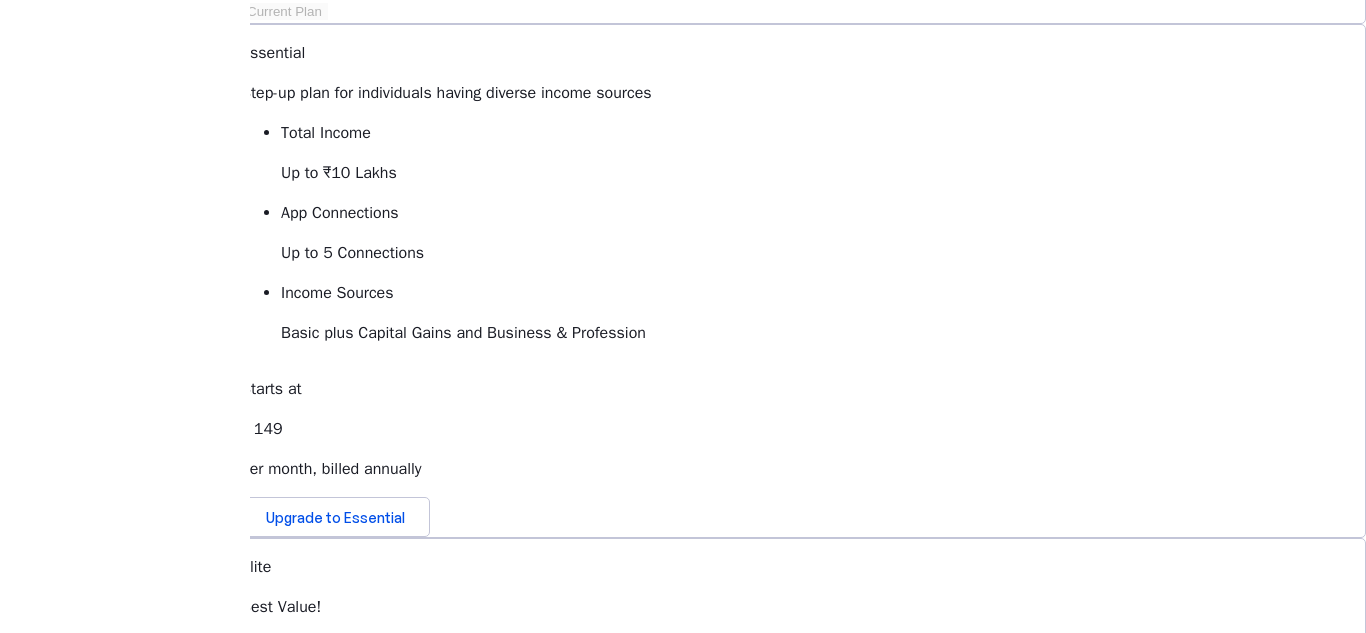 scroll, scrollTop: 594, scrollLeft: 0, axis: vertical 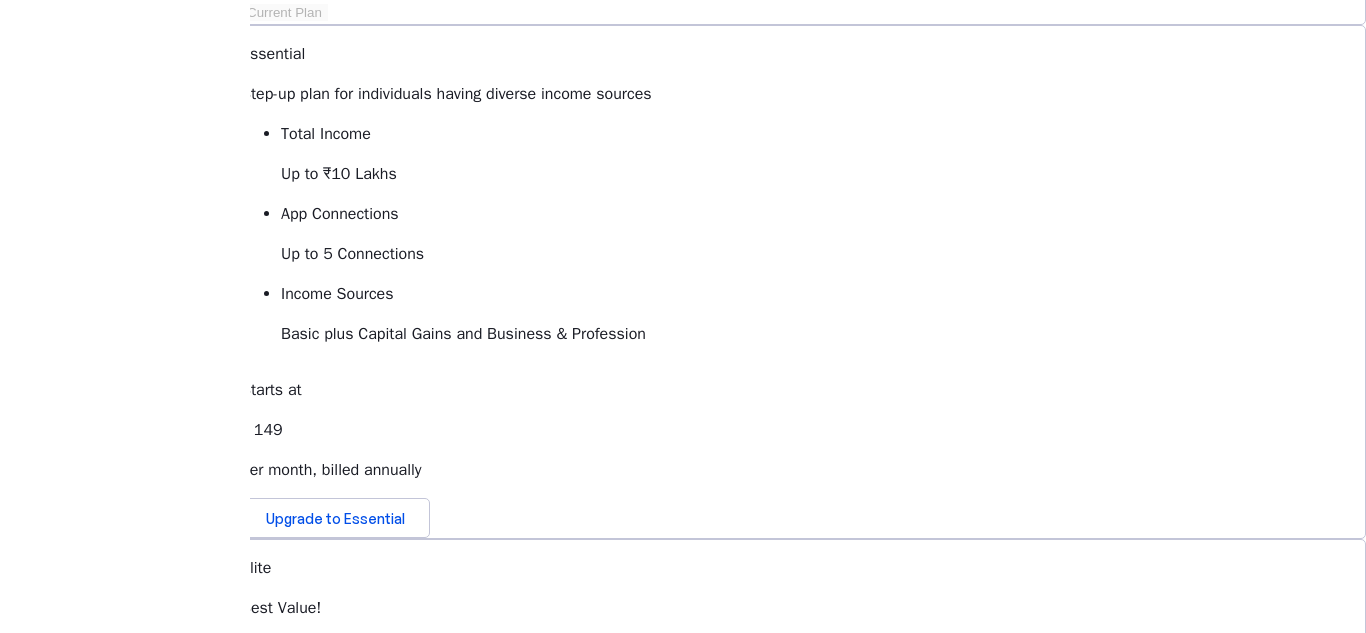 click on "keyboard_arrow_down" at bounding box center (362, 1106) 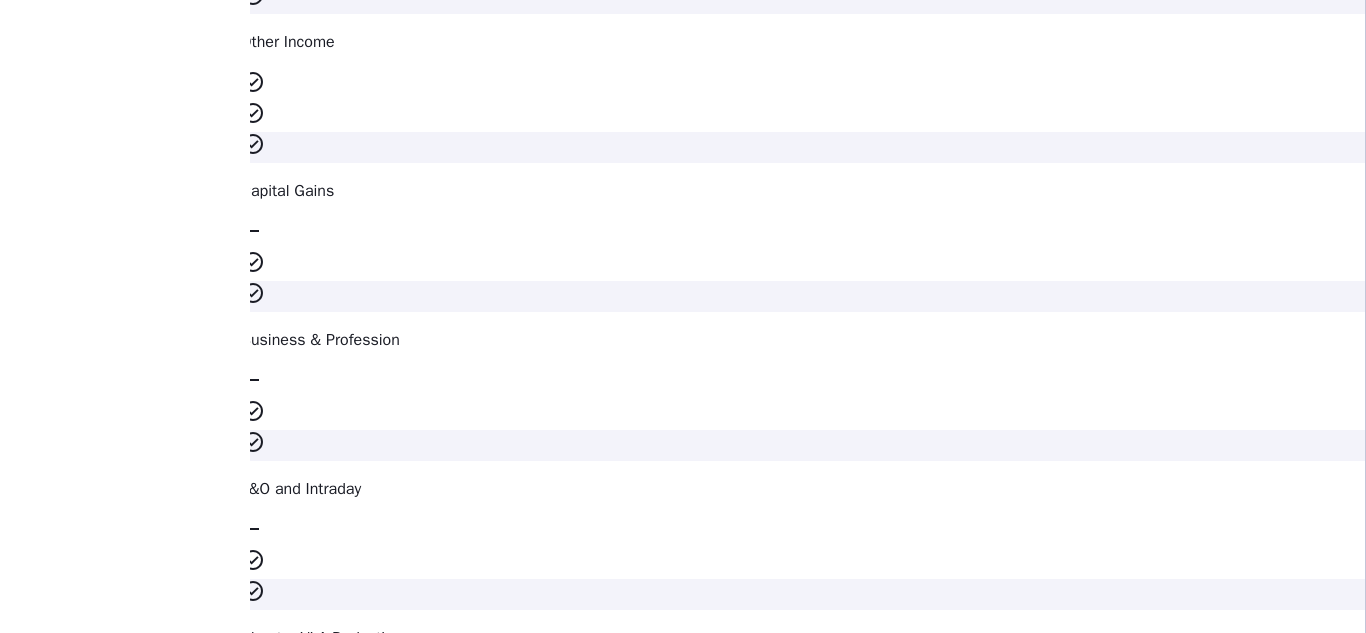 scroll, scrollTop: 3329, scrollLeft: 0, axis: vertical 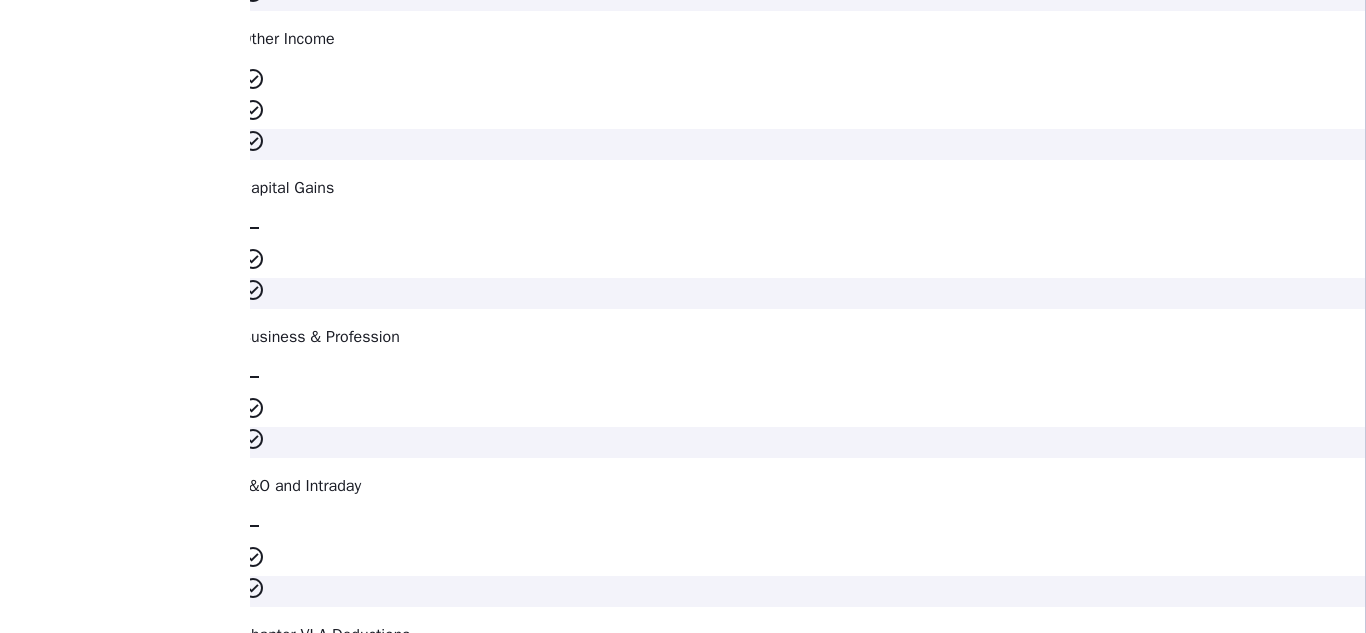 click on "expand_more" at bounding box center [252, 3233] 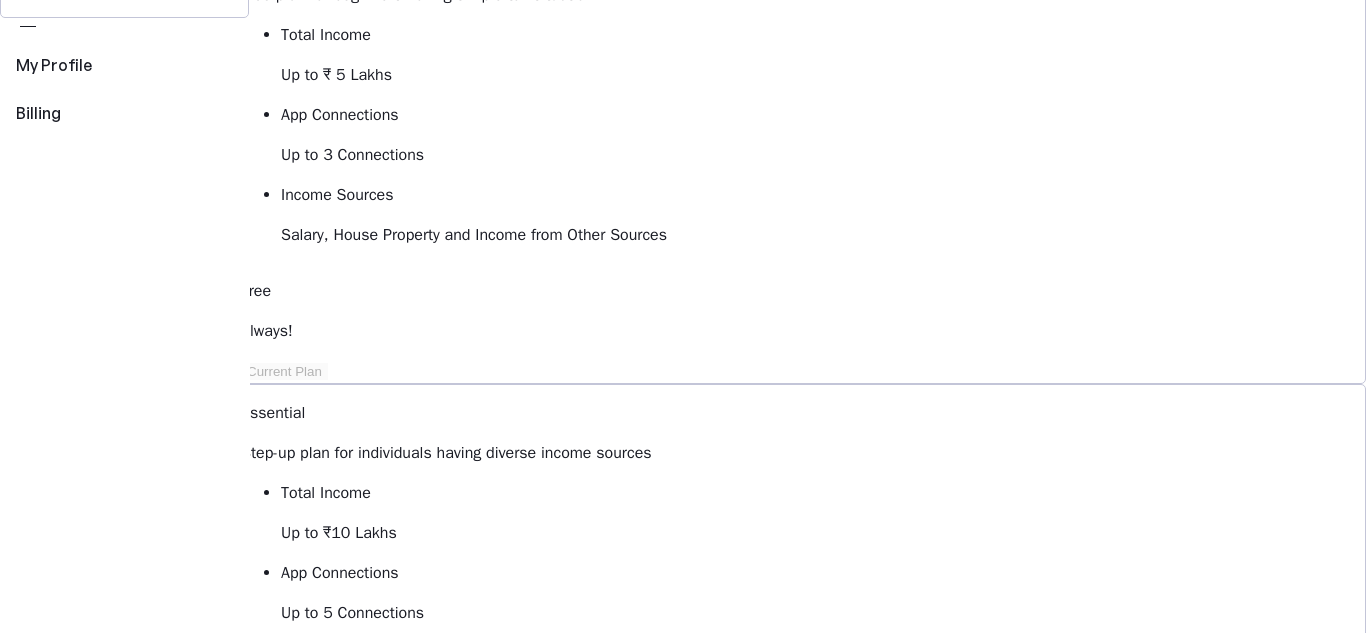 scroll, scrollTop: 238, scrollLeft: 0, axis: vertical 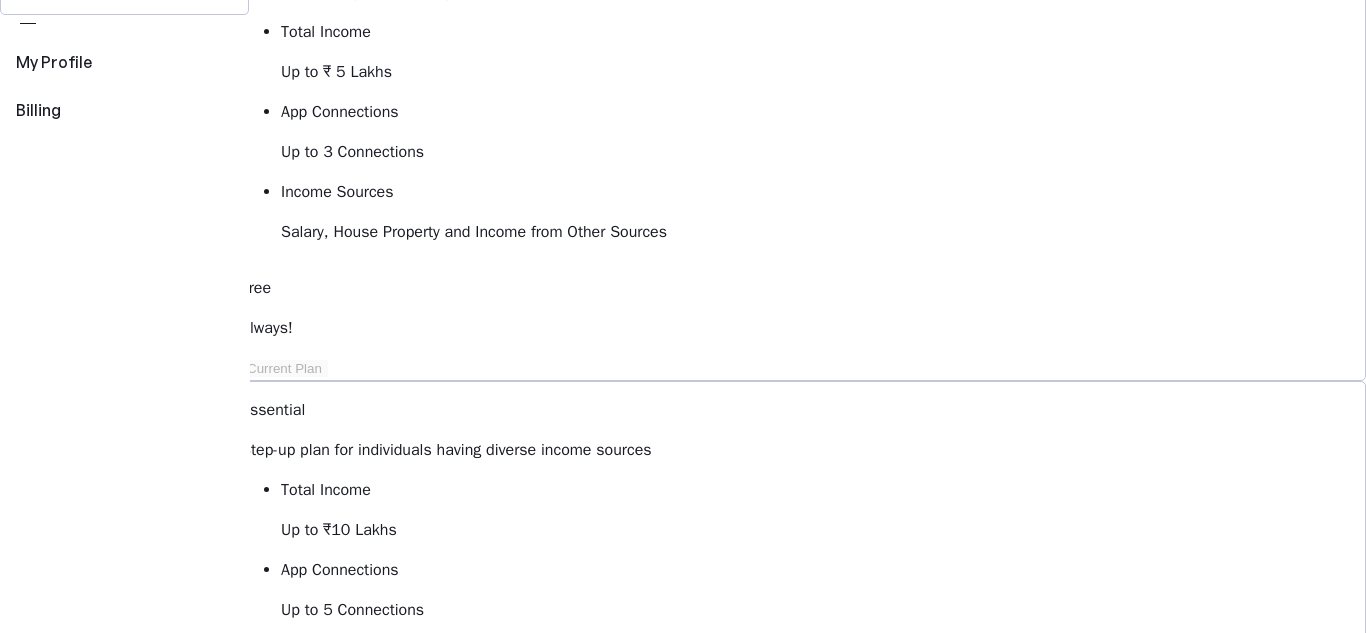 click on "Upgrade to Essential" at bounding box center (335, 874) 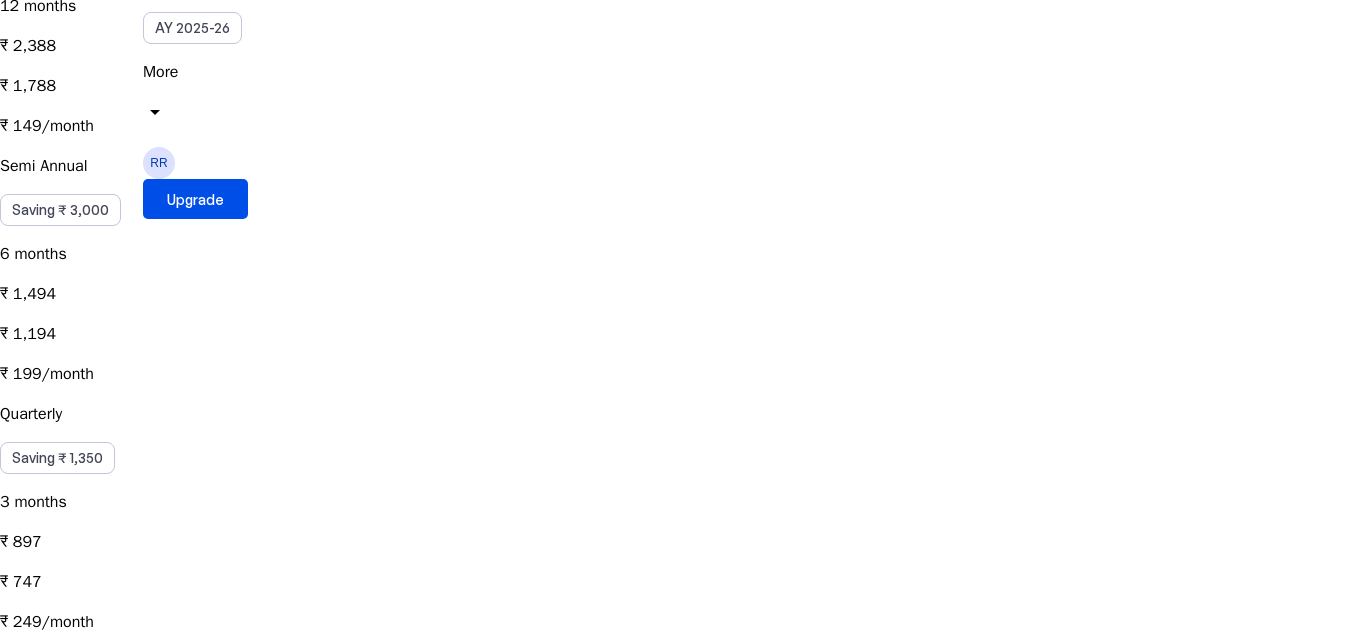 scroll, scrollTop: 425, scrollLeft: 0, axis: vertical 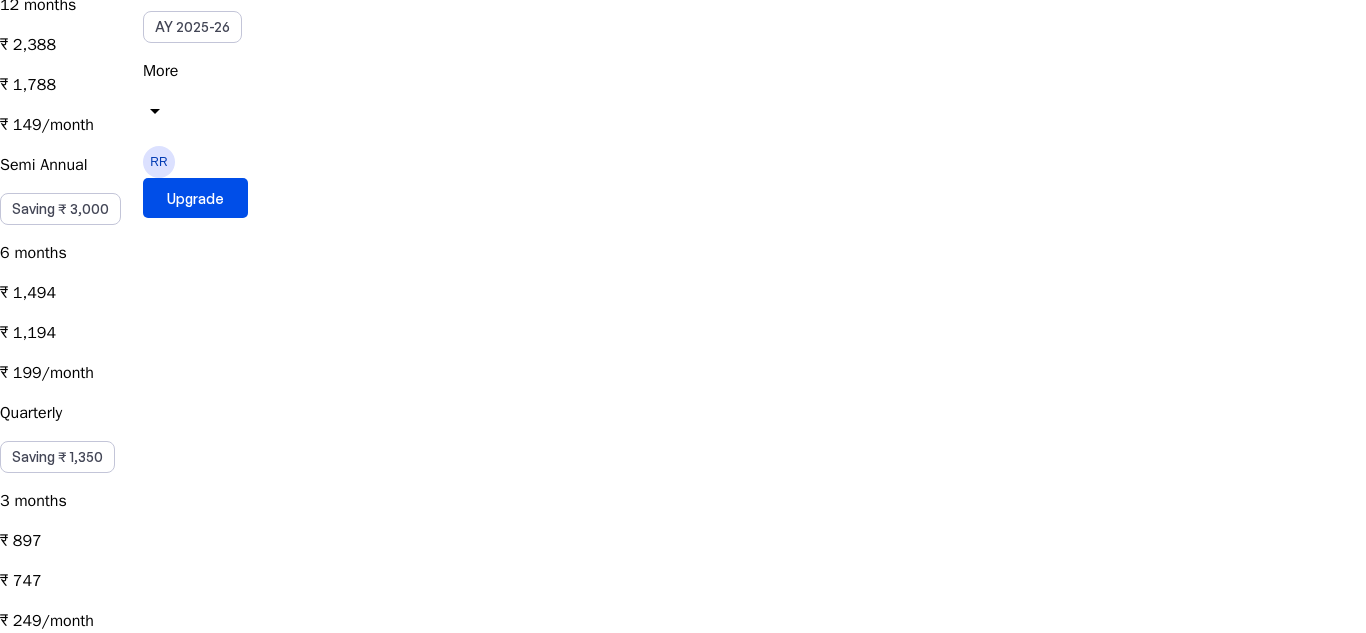 click on "Single Pass Purchasing Essential one time would keep your plan active for 30 days, granting you access to all Essential features during this period.  ₹ 799  ₹ 699" at bounding box center [683, 761] 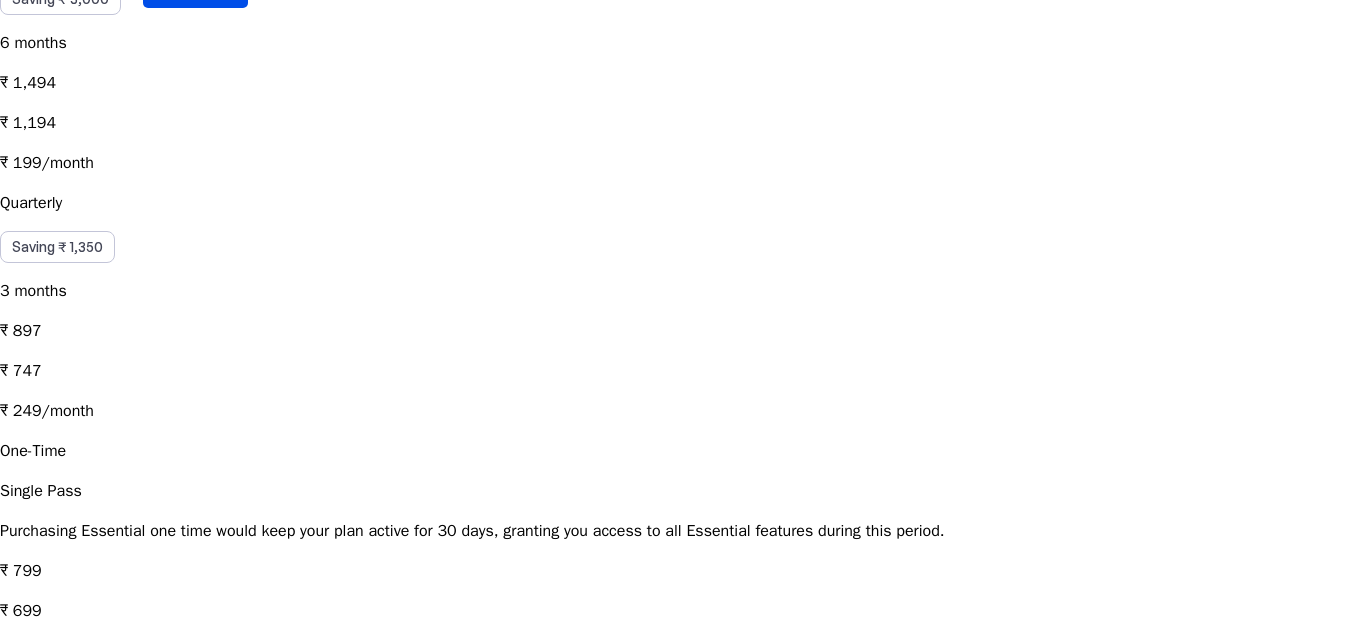 scroll, scrollTop: 636, scrollLeft: 0, axis: vertical 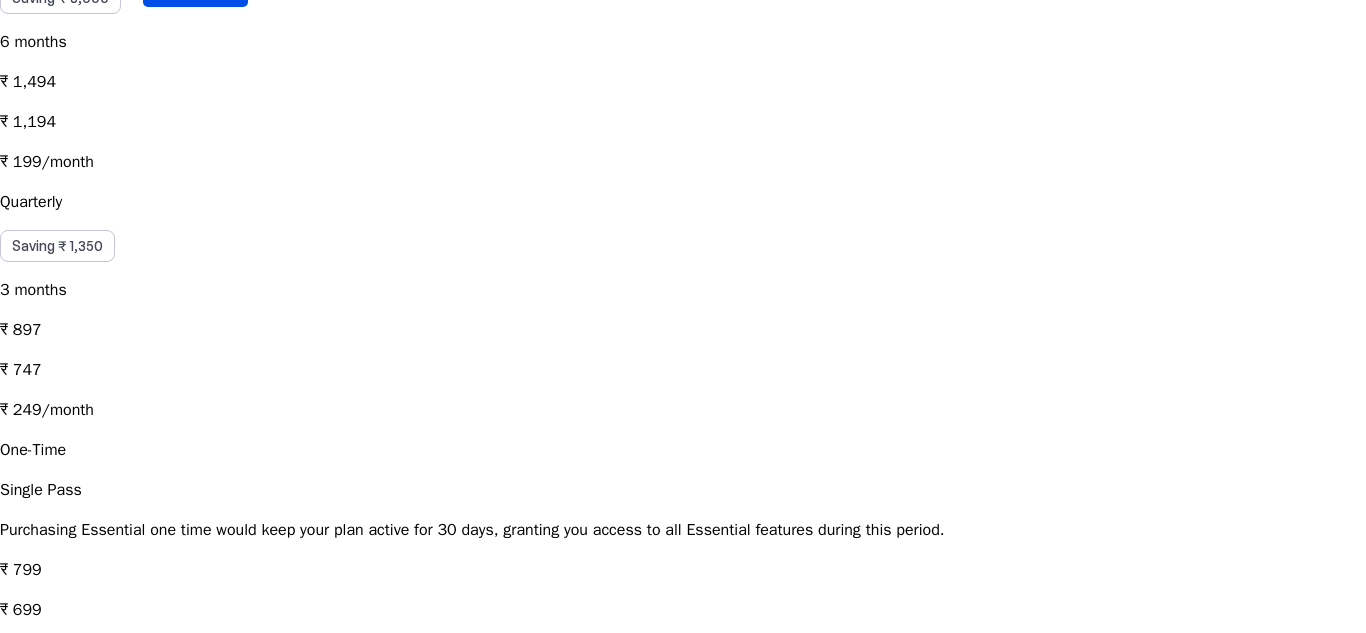 click on "local_activity Apply Coupon chevron_right" at bounding box center (683, 738) 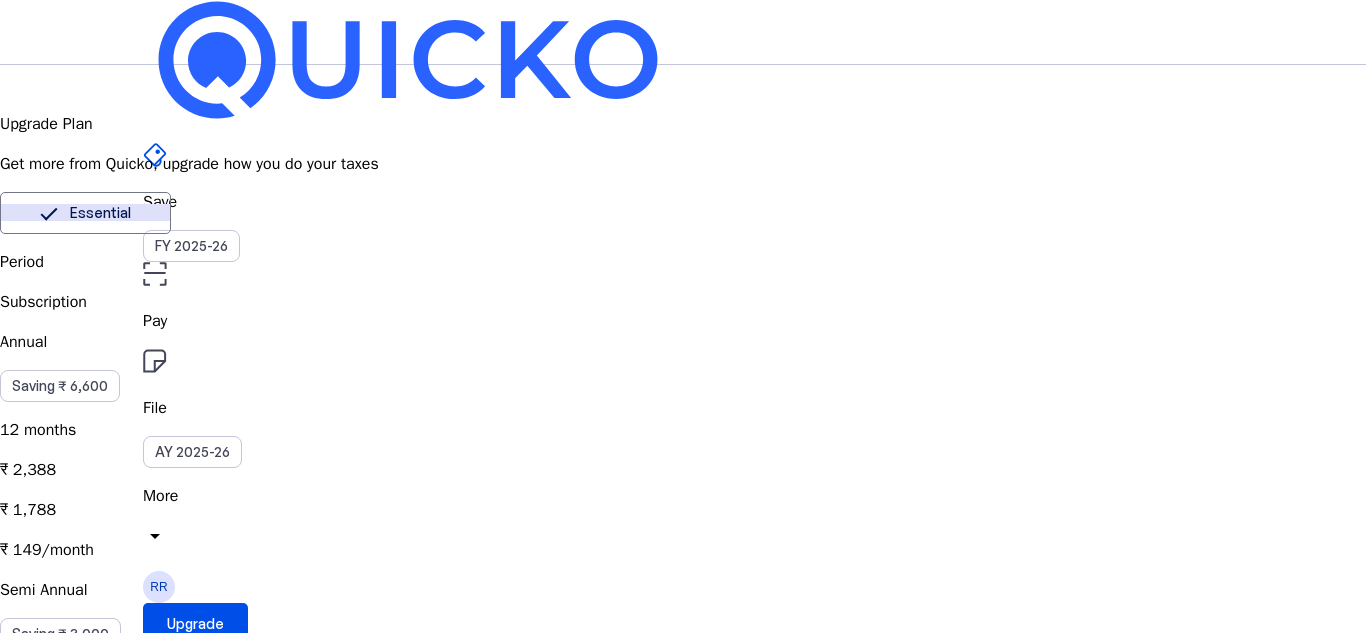 click at bounding box center (106, 2523) 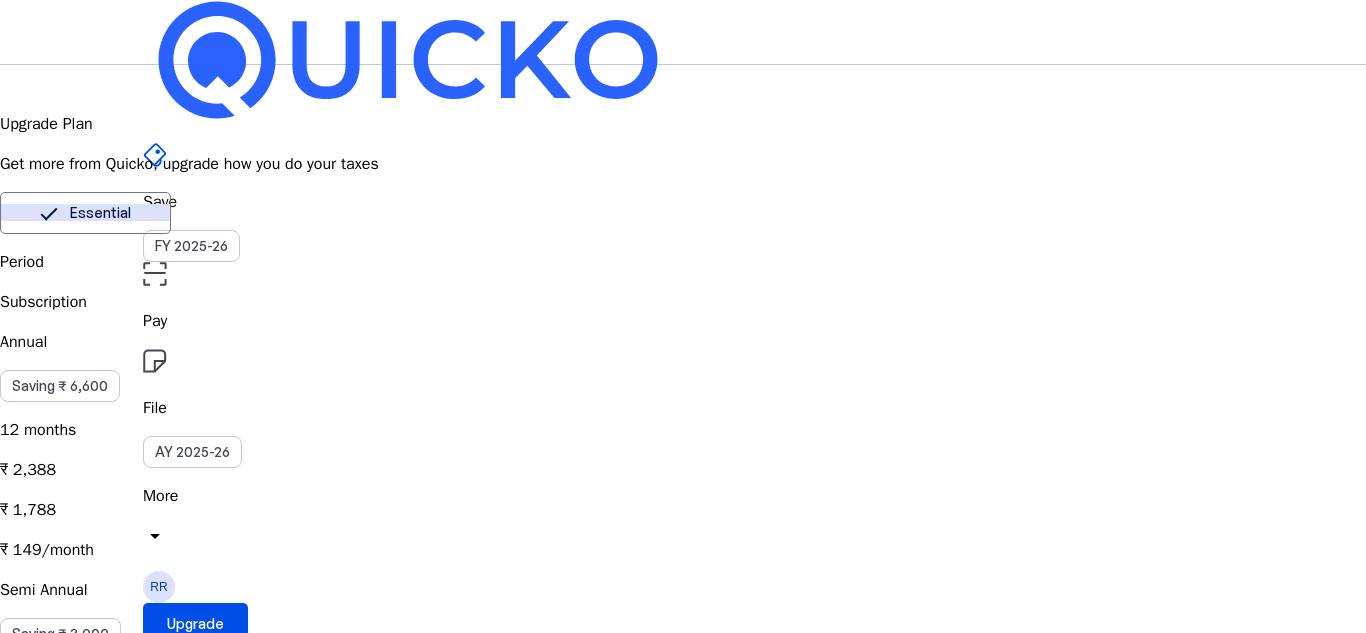 click on "cancel" at bounding box center [12, 2420] 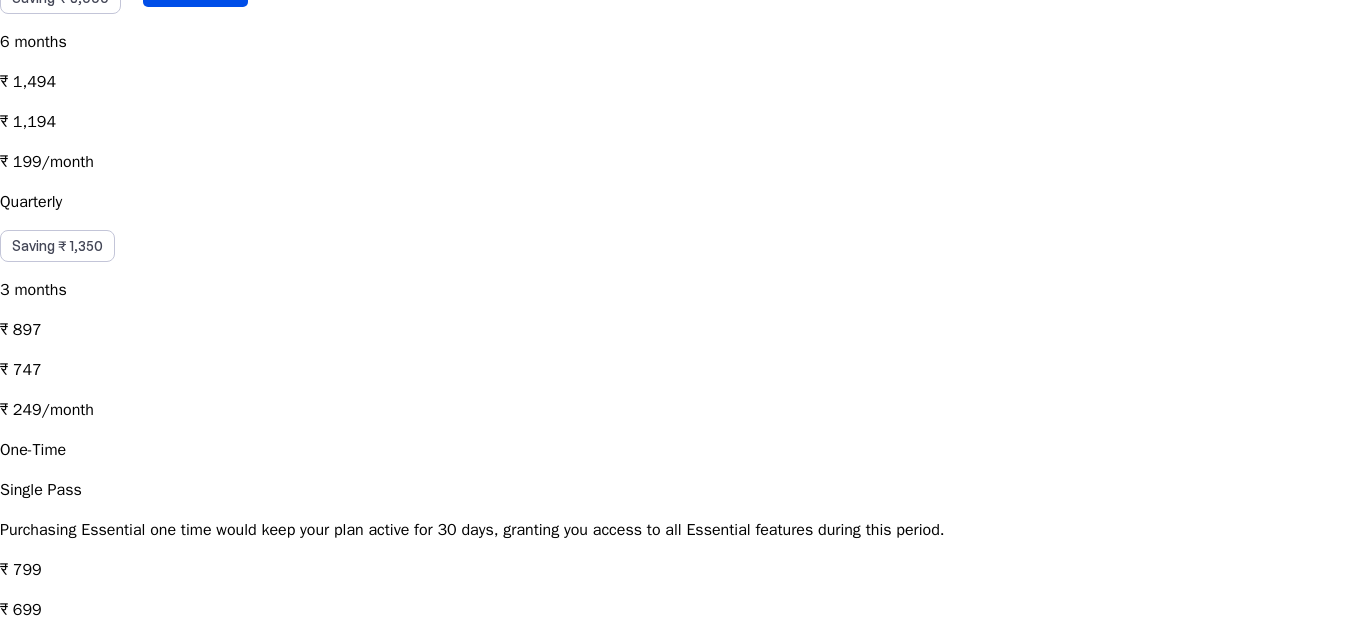 scroll, scrollTop: 830, scrollLeft: 0, axis: vertical 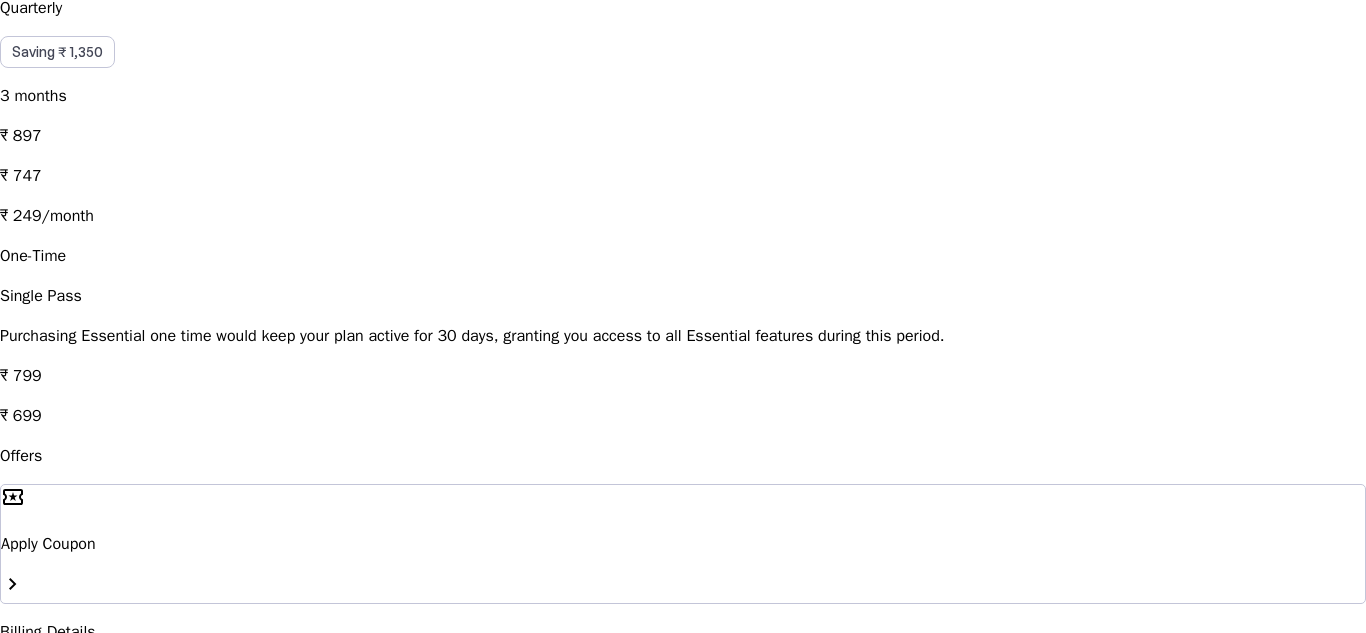 click at bounding box center [191, 744] 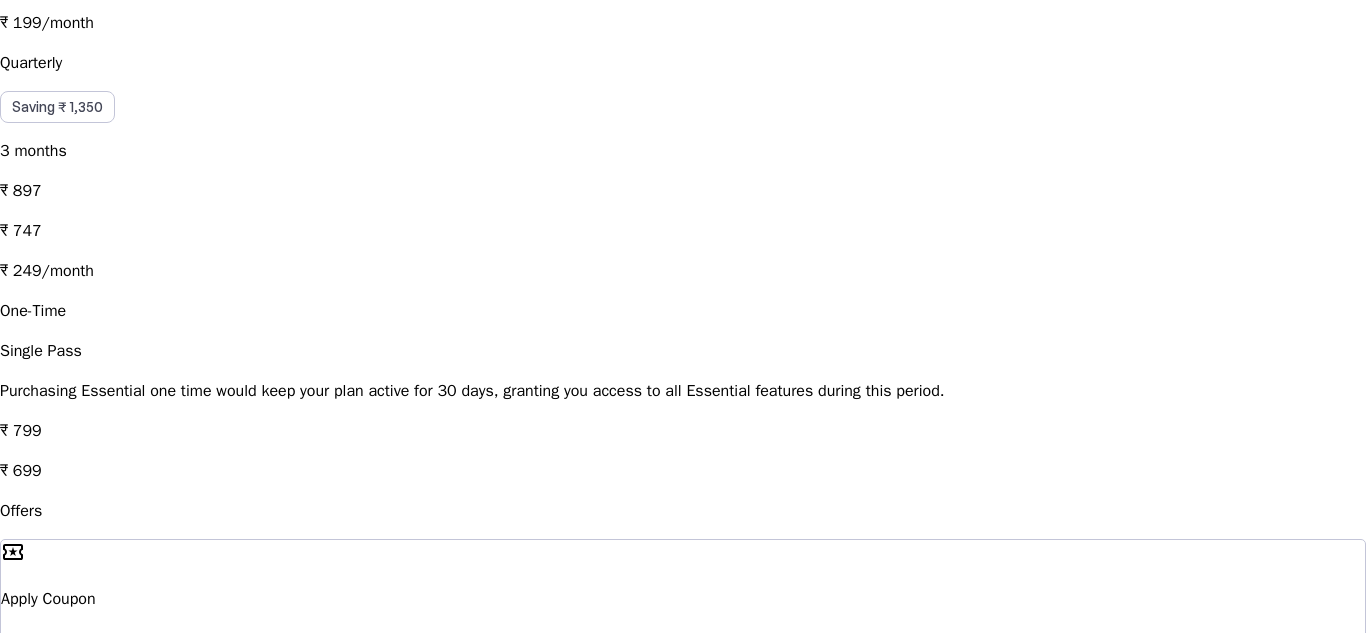 scroll, scrollTop: 830, scrollLeft: 0, axis: vertical 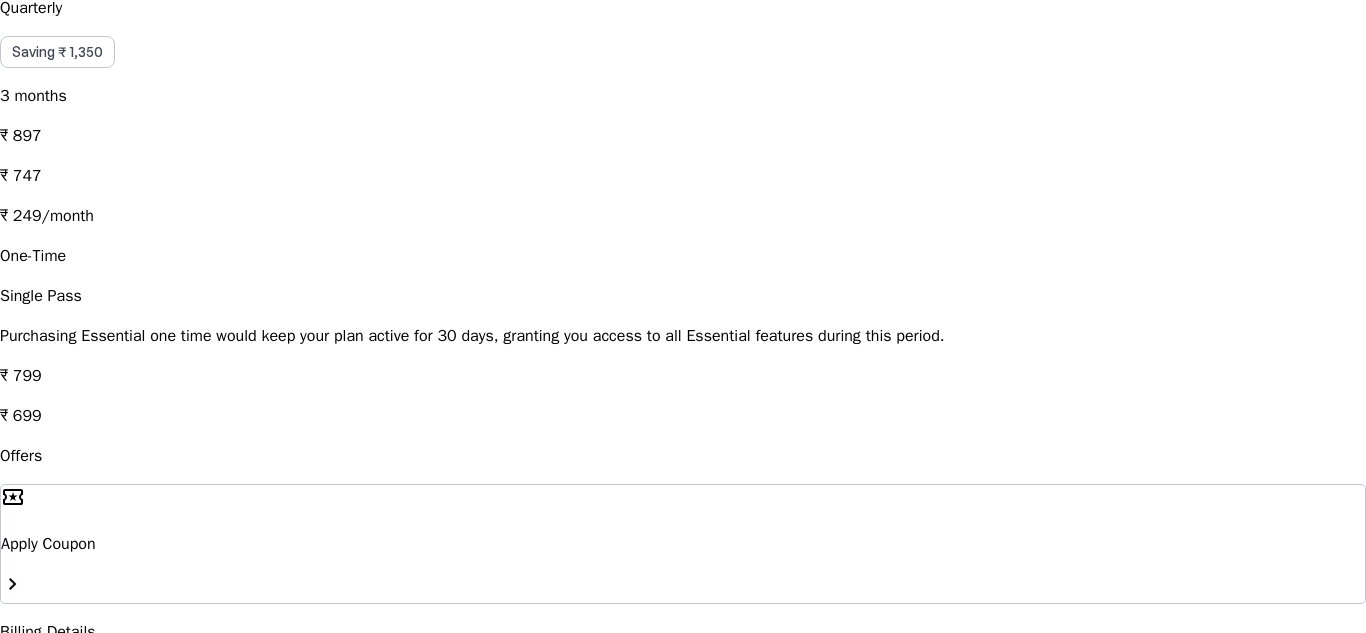 click at bounding box center [683, 1522] 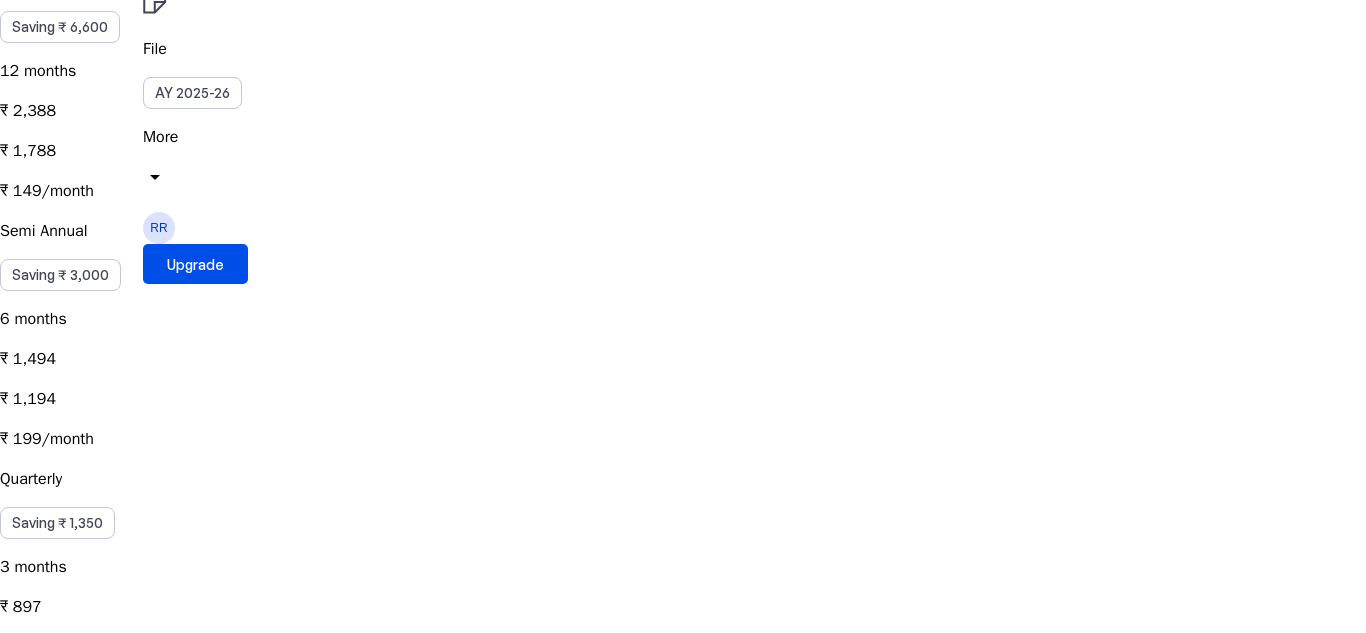scroll, scrollTop: 0, scrollLeft: 0, axis: both 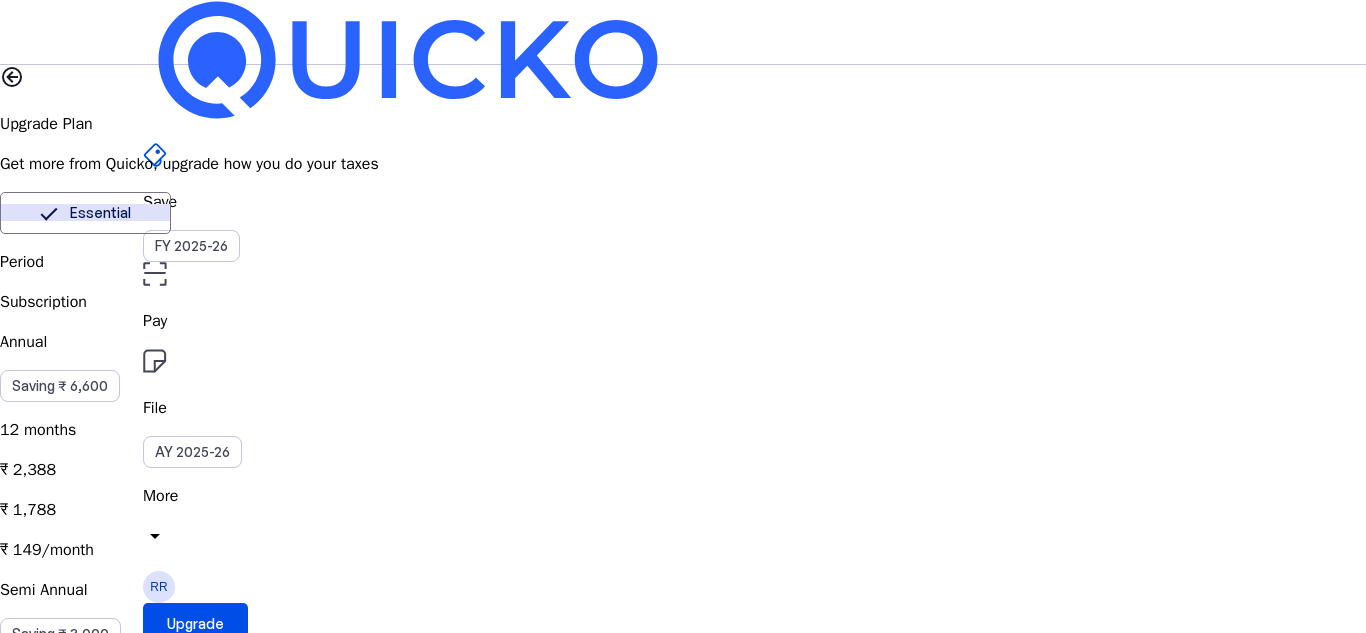 click at bounding box center [408, 60] 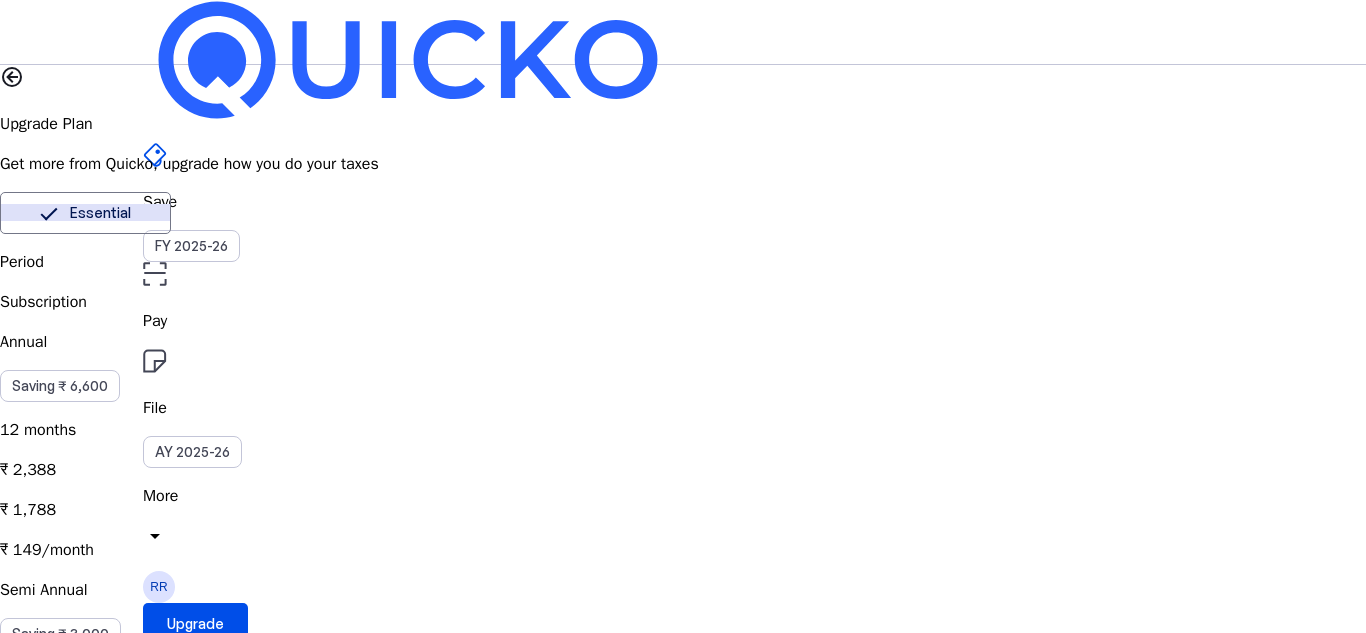 click at bounding box center (12, 77) 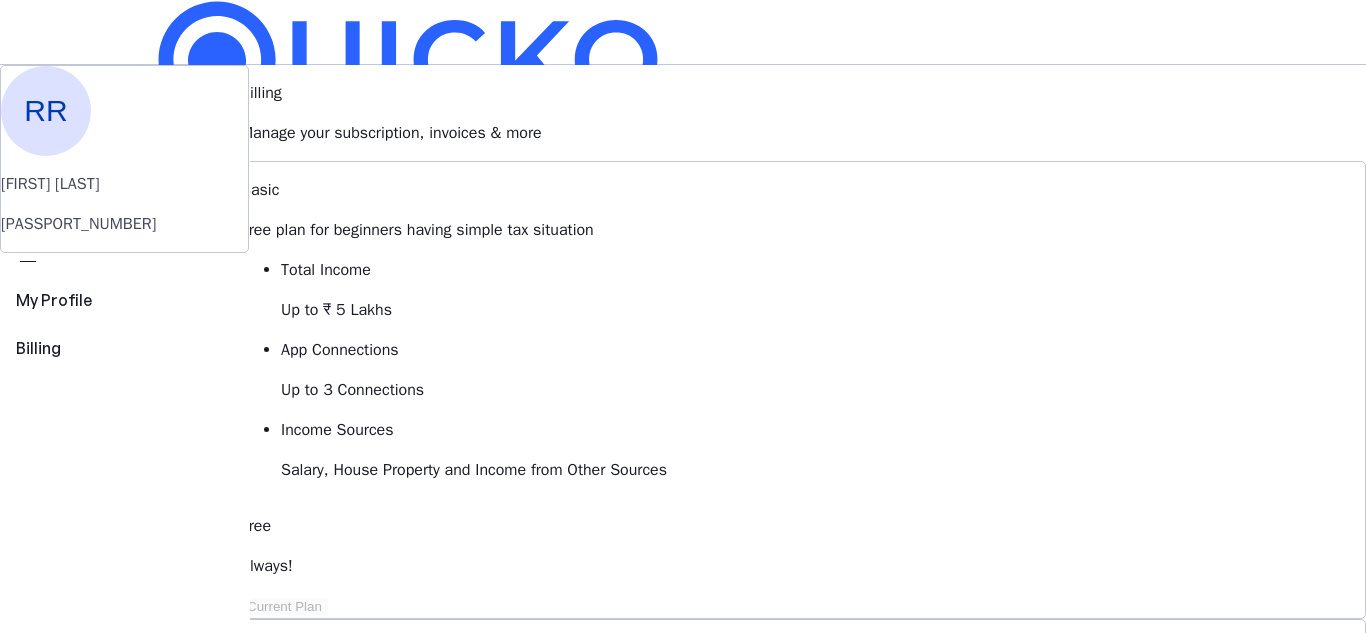 click at bounding box center [408, 60] 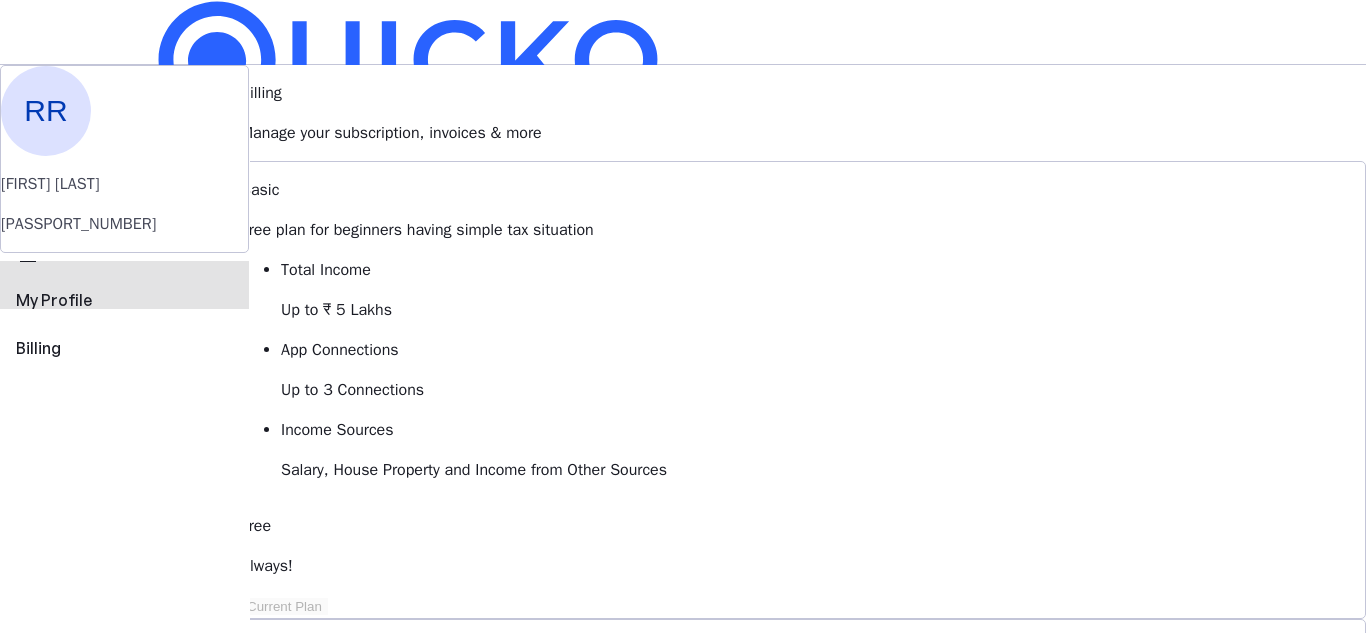 click on "My Profile" at bounding box center [124, 300] 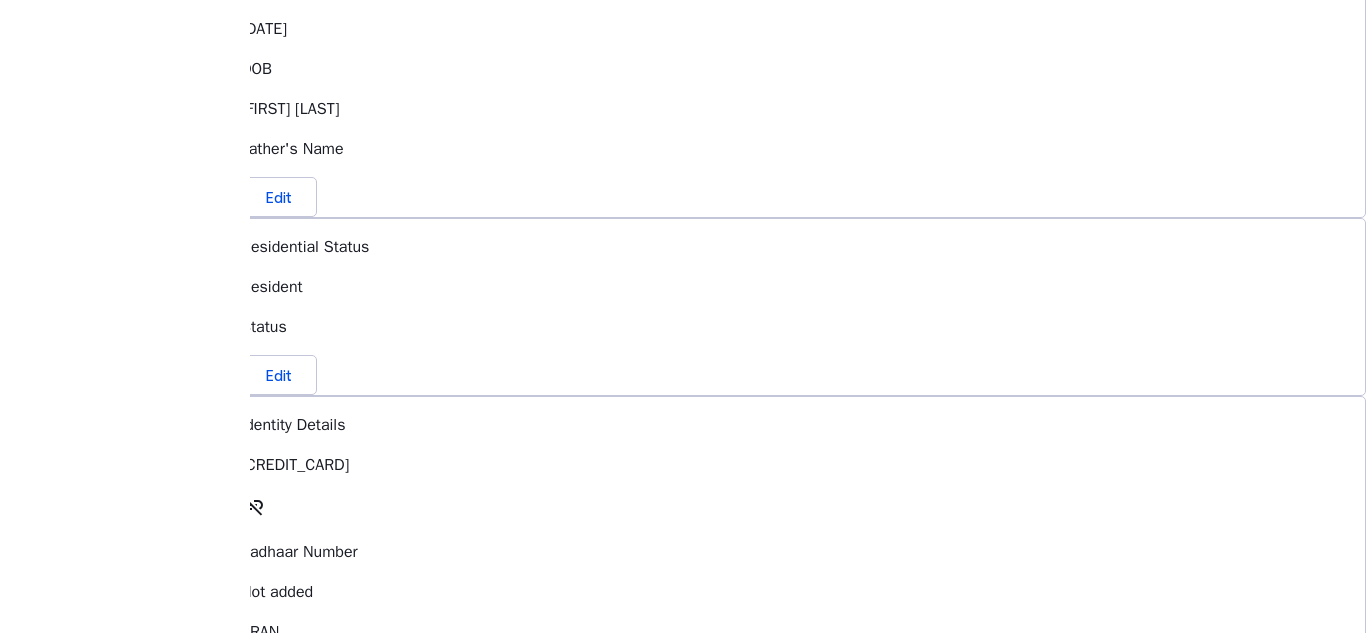 scroll, scrollTop: 435, scrollLeft: 0, axis: vertical 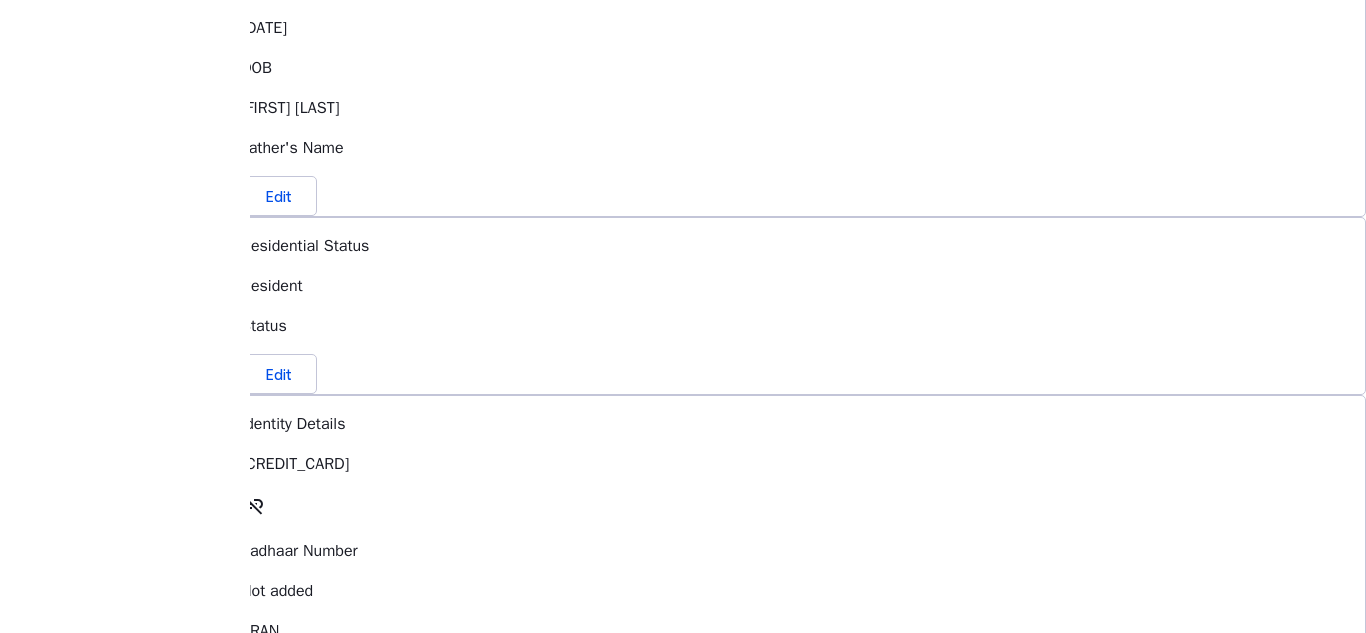 click on "Not added" at bounding box center (803, 591) 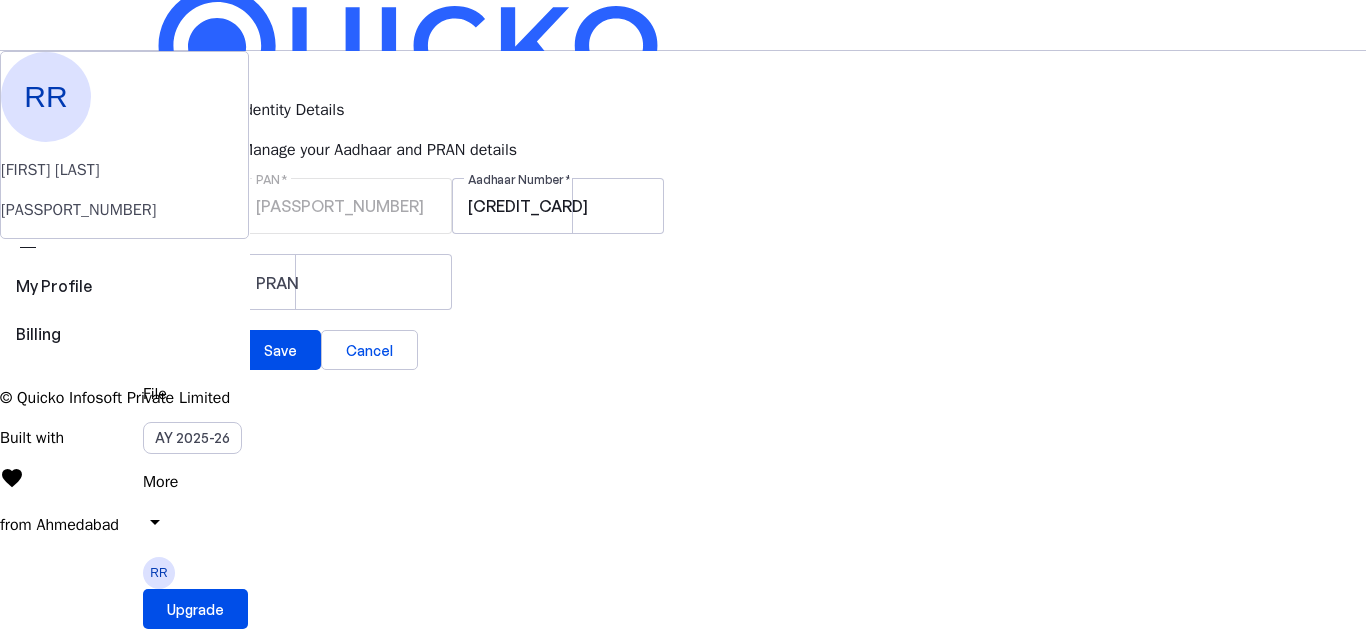 scroll, scrollTop: 0, scrollLeft: 0, axis: both 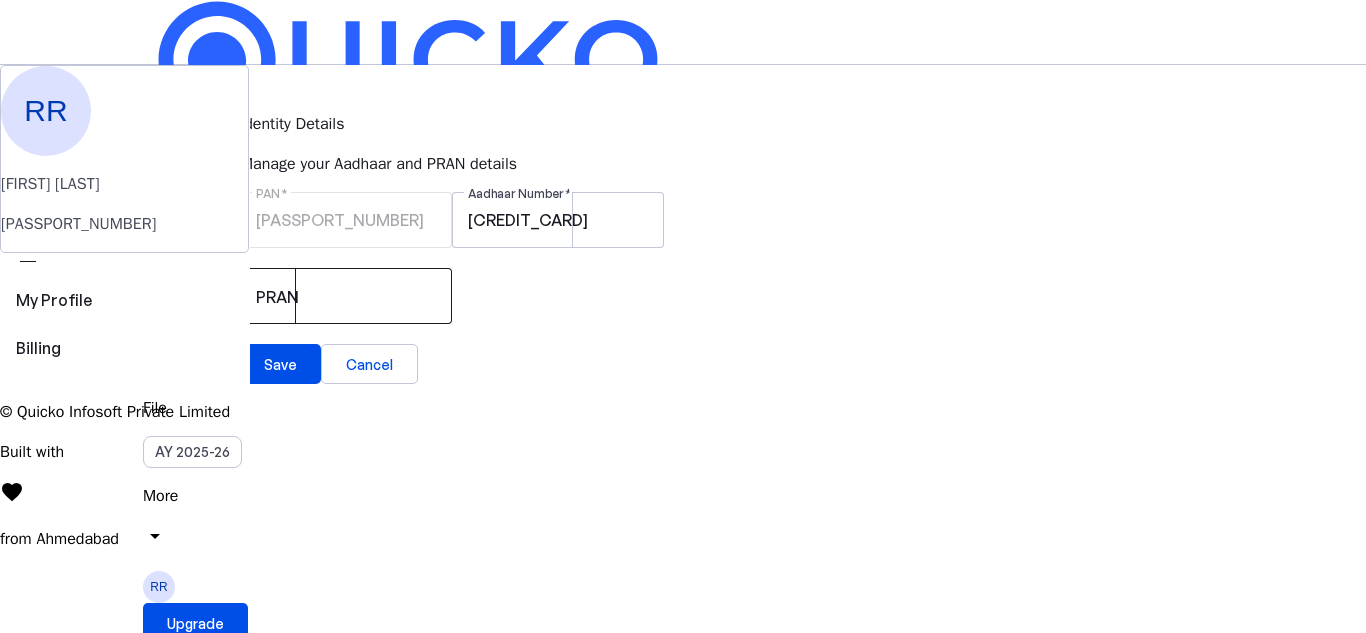 click on "PRAN" at bounding box center (346, 296) 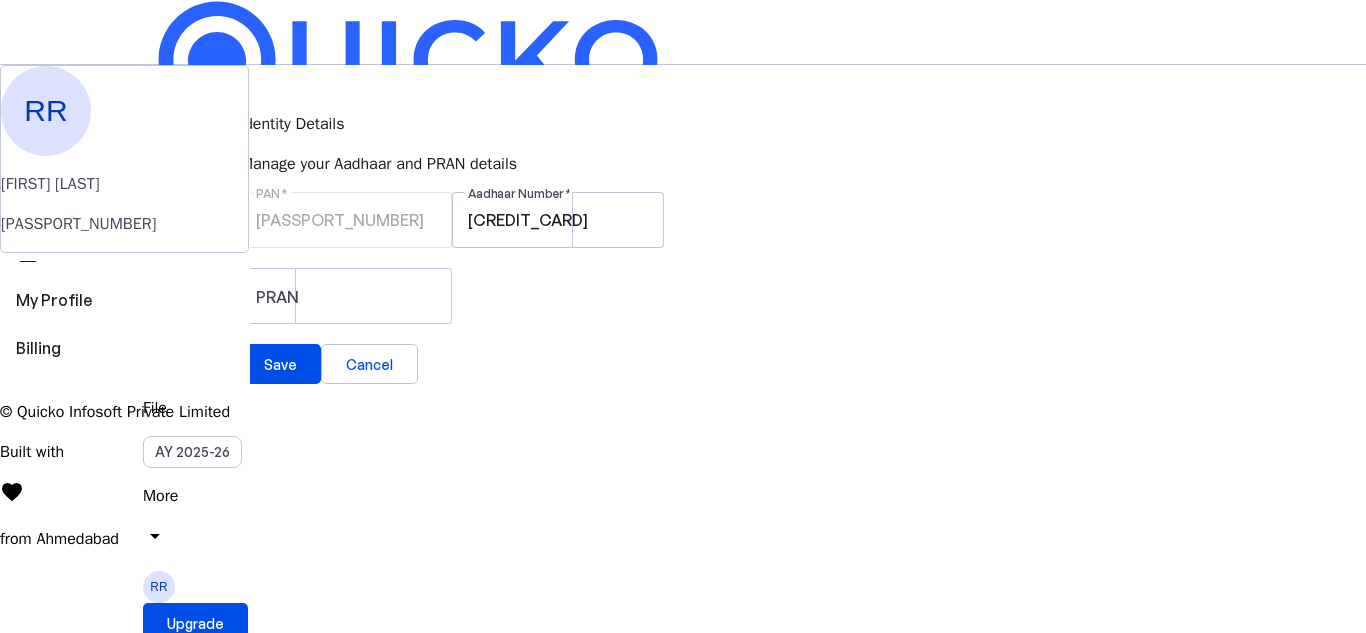 click on "PRAN" at bounding box center [803, 306] 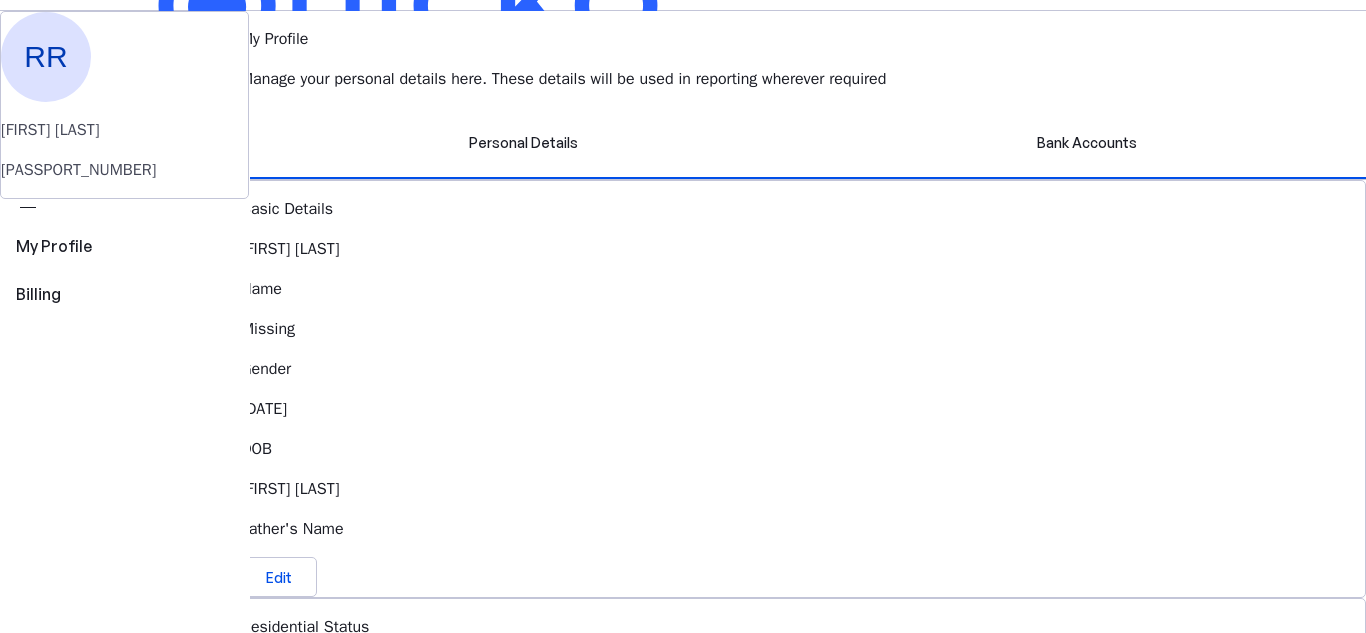 scroll, scrollTop: 42, scrollLeft: 0, axis: vertical 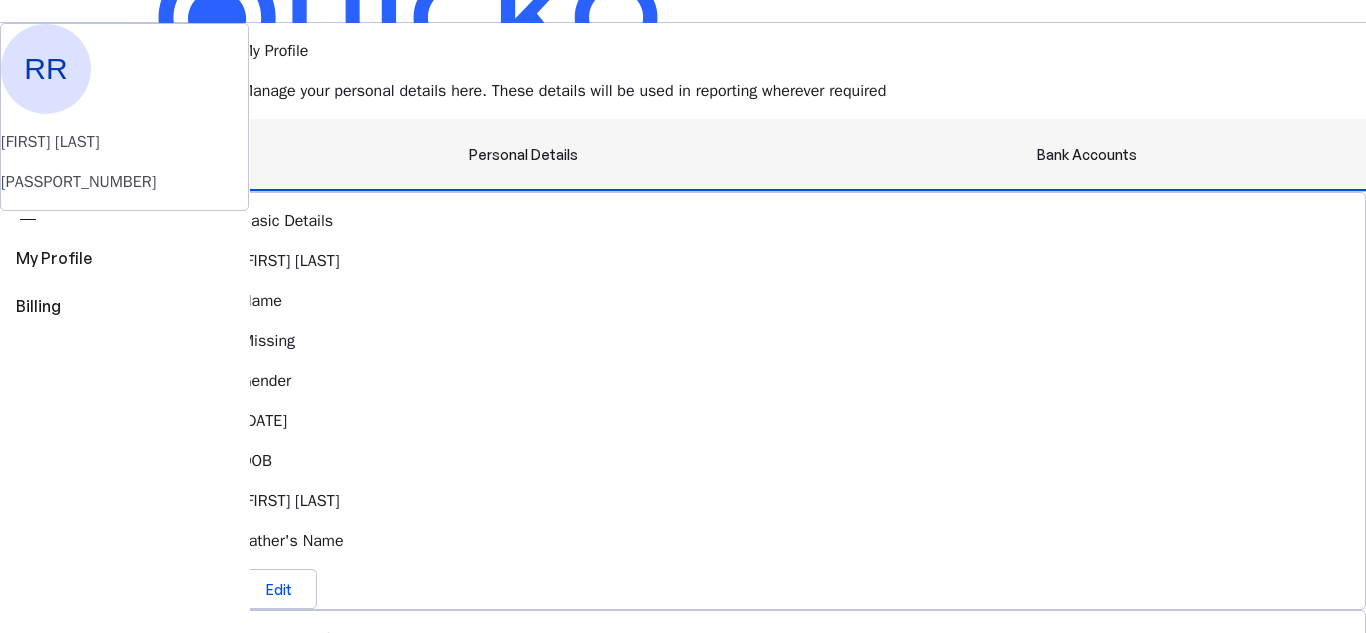 click on "Bank Accounts" at bounding box center (1087, 155) 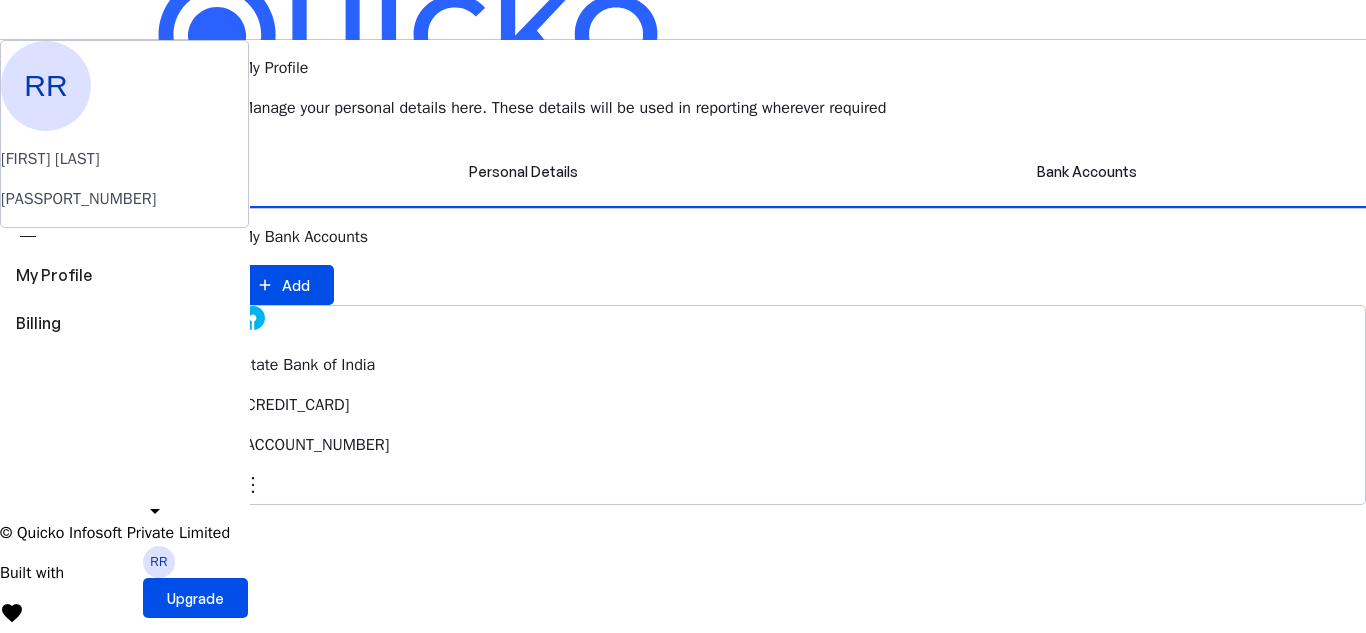 scroll, scrollTop: 0, scrollLeft: 0, axis: both 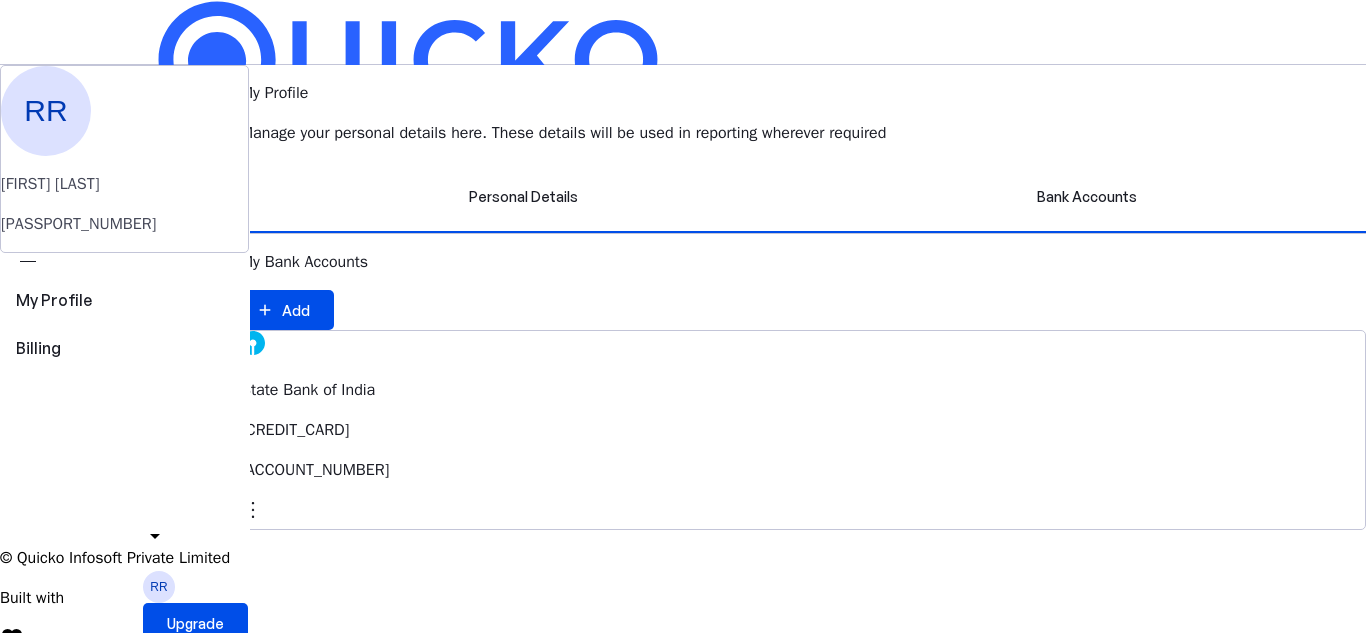 click on "arrow_drop_down" at bounding box center (155, 536) 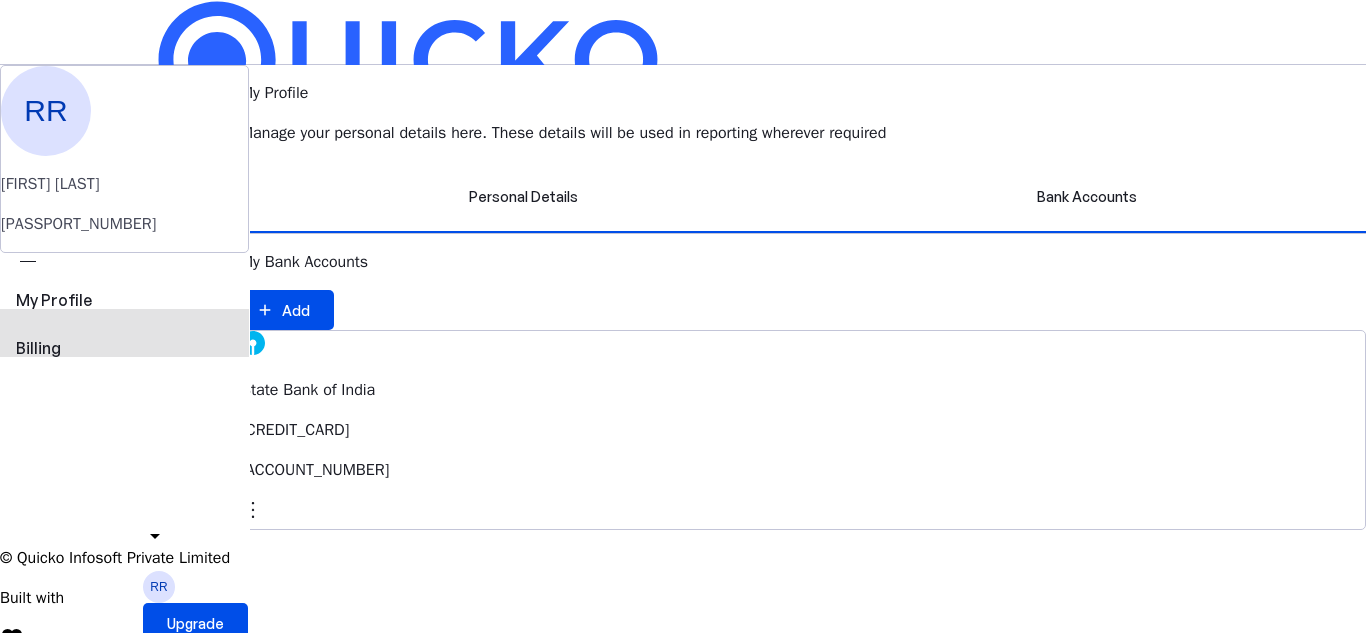 click on "Billing" at bounding box center [124, 348] 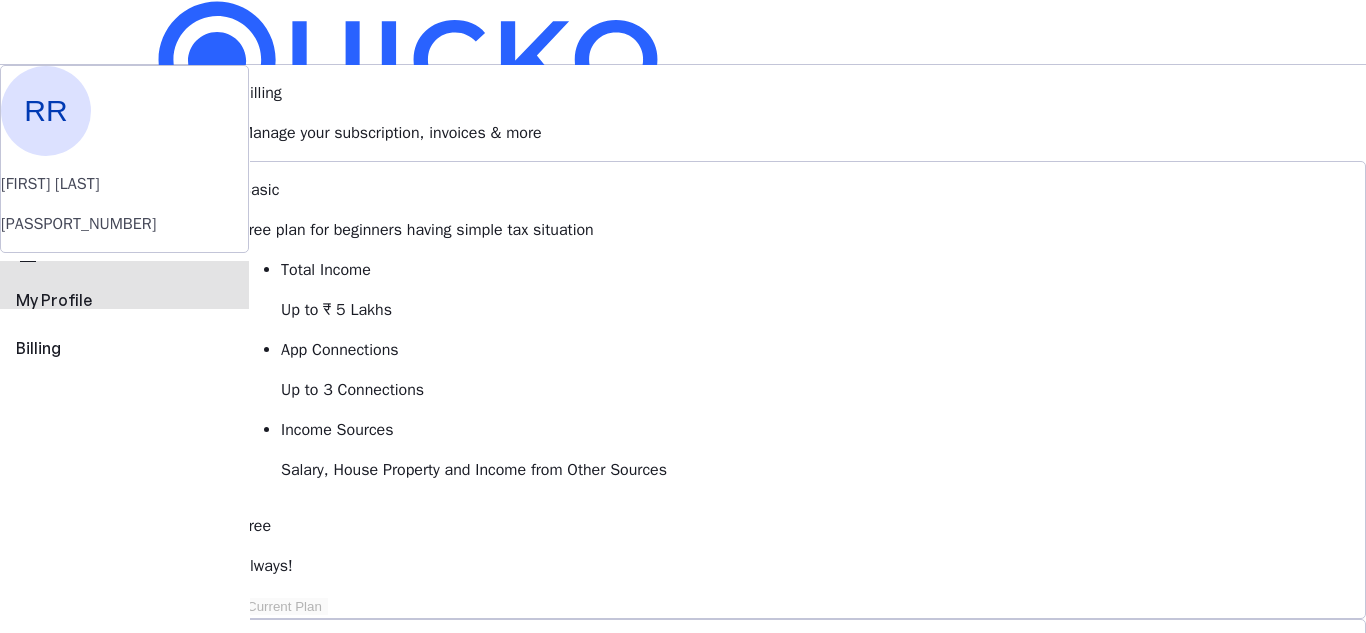 click on "My Profile" at bounding box center [124, 300] 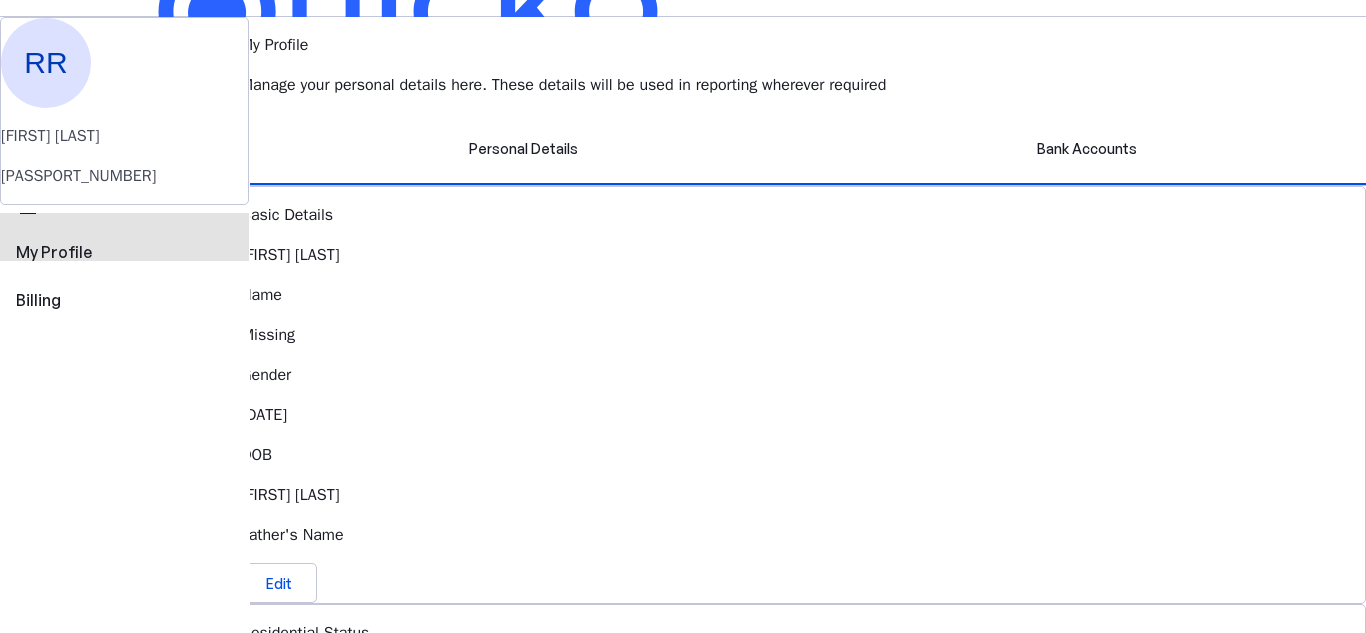 scroll, scrollTop: 0, scrollLeft: 0, axis: both 